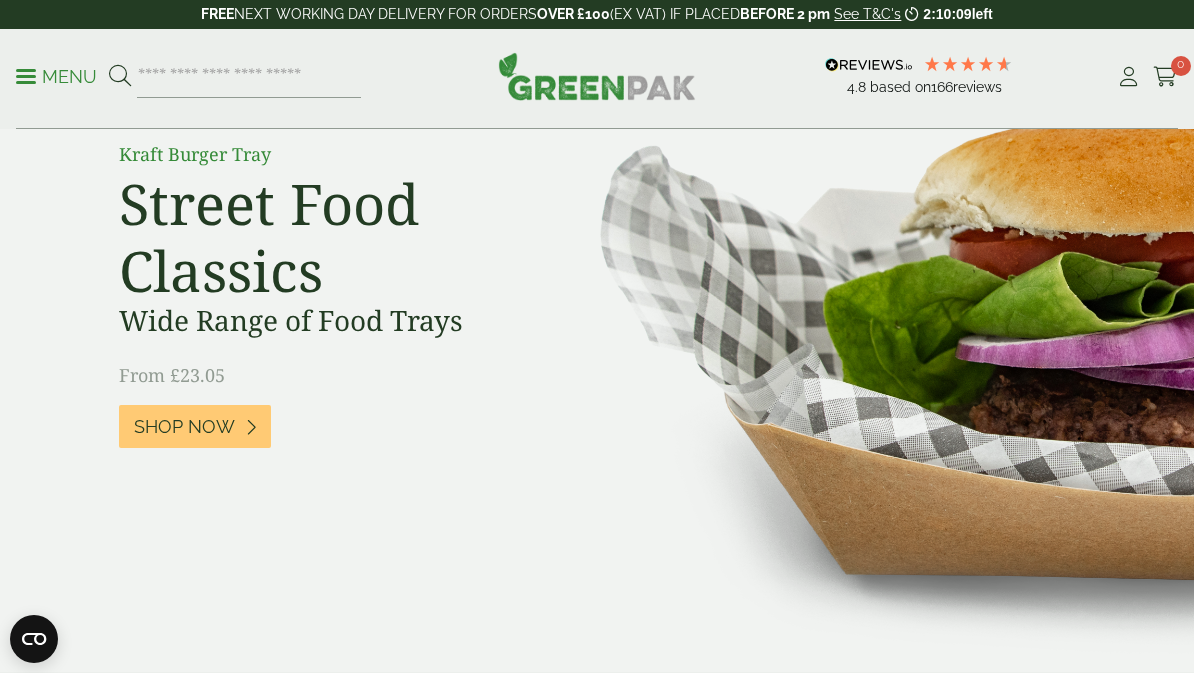 scroll, scrollTop: 0, scrollLeft: 0, axis: both 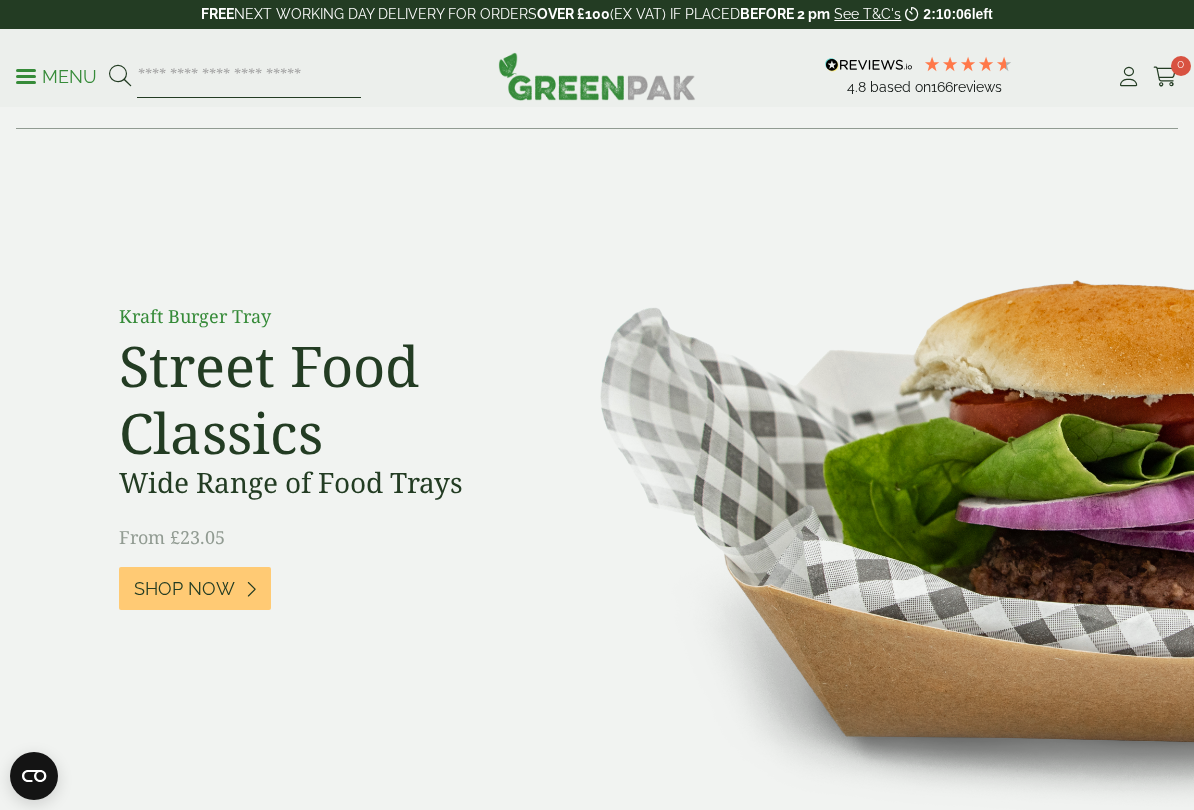 click at bounding box center [249, 77] 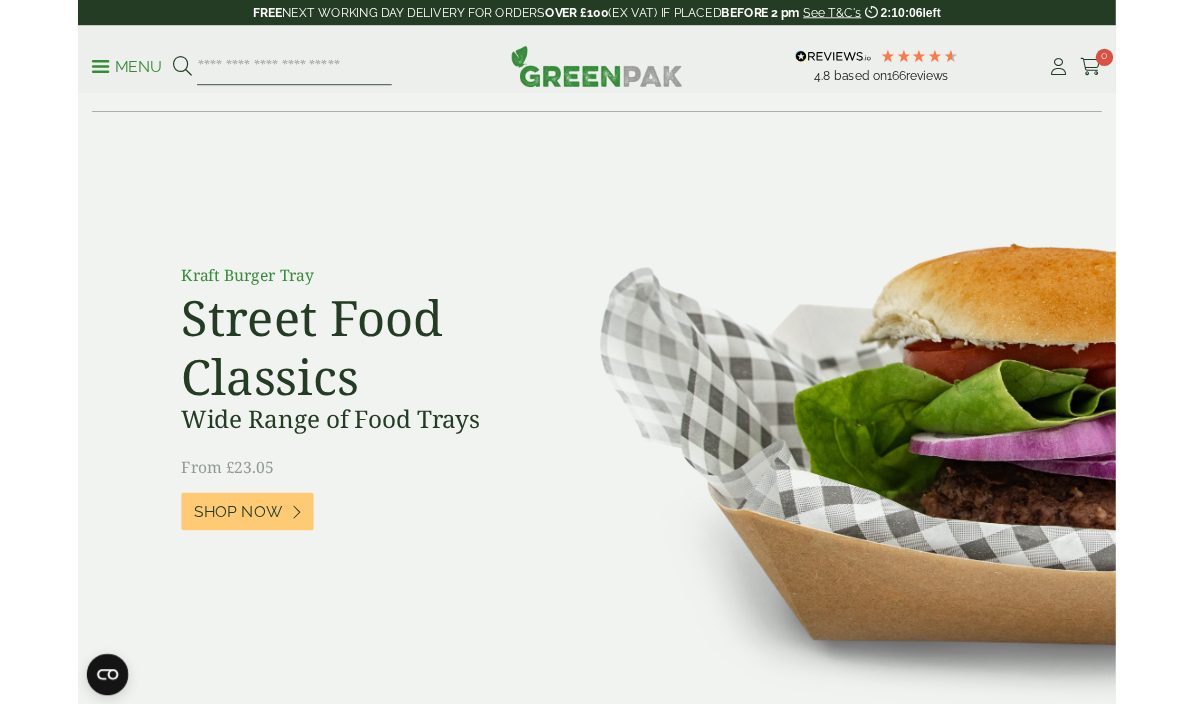 scroll, scrollTop: 22, scrollLeft: 0, axis: vertical 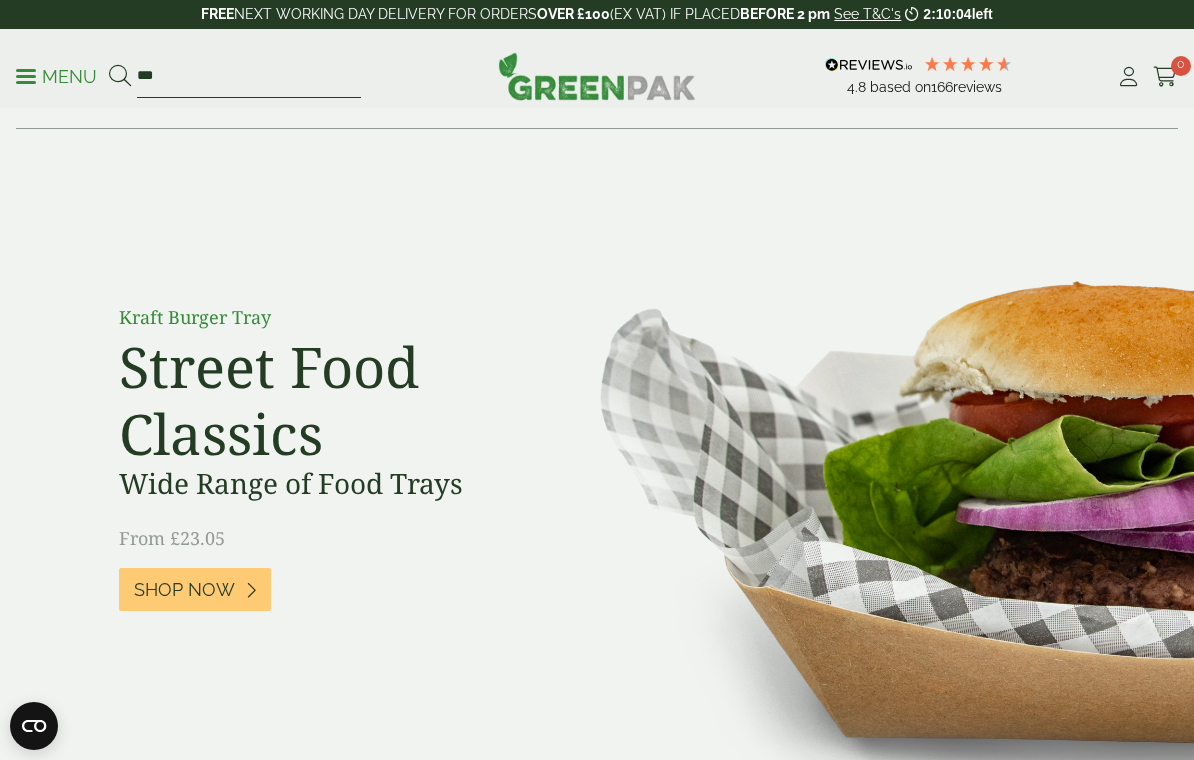 type on "***" 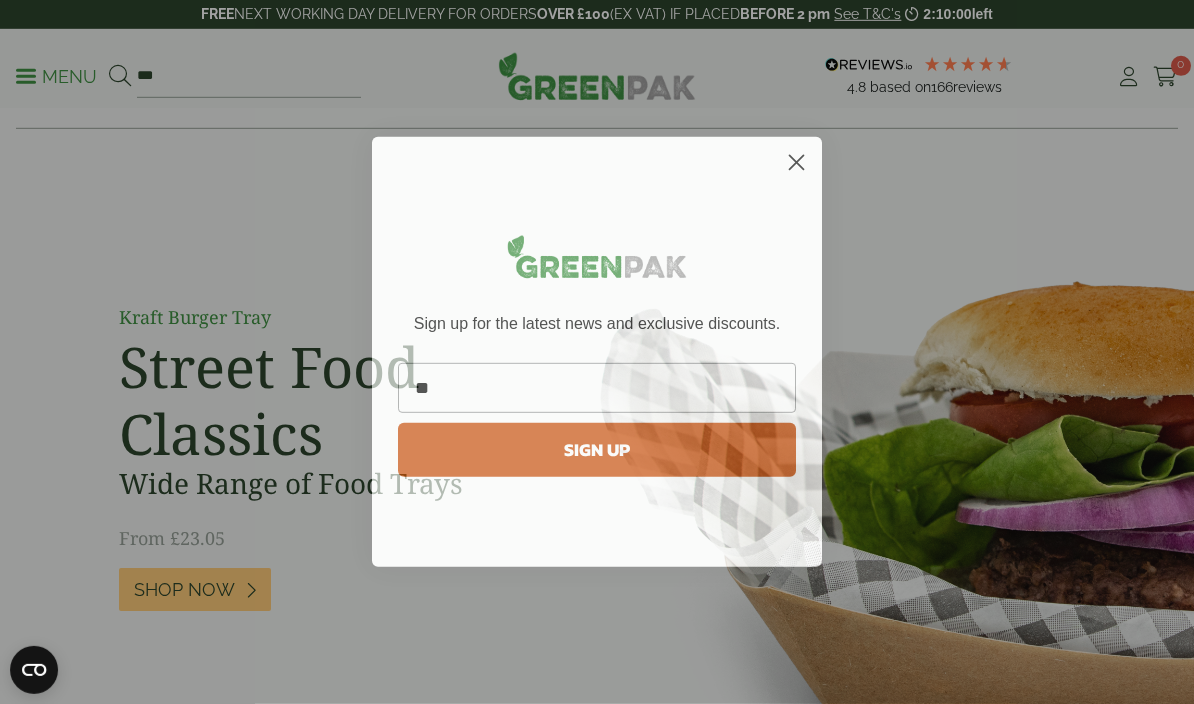 scroll, scrollTop: 14, scrollLeft: 0, axis: vertical 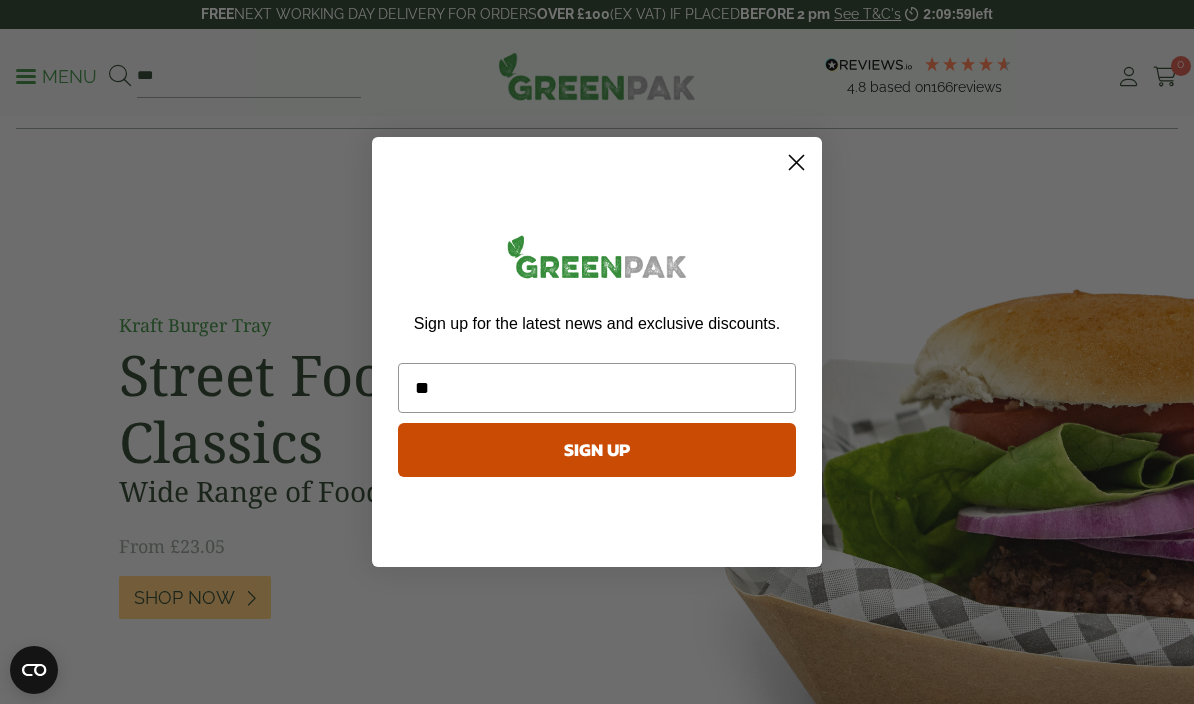 type on "**" 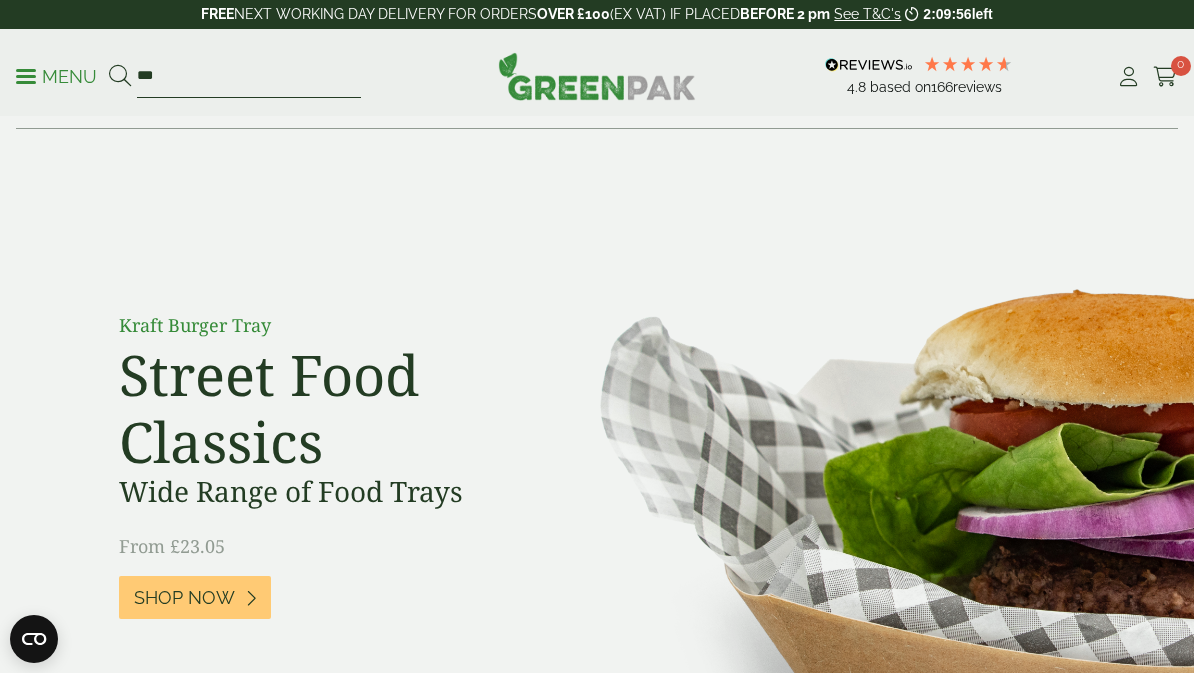 click on "***" at bounding box center (249, 77) 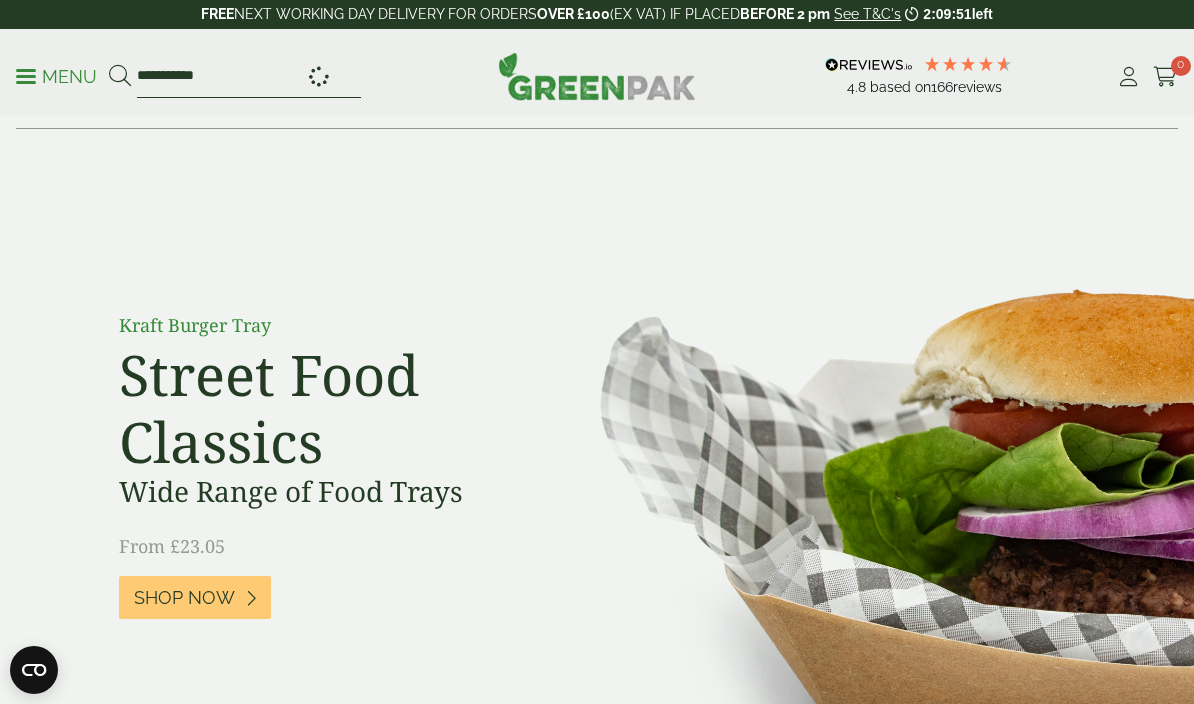 type on "**********" 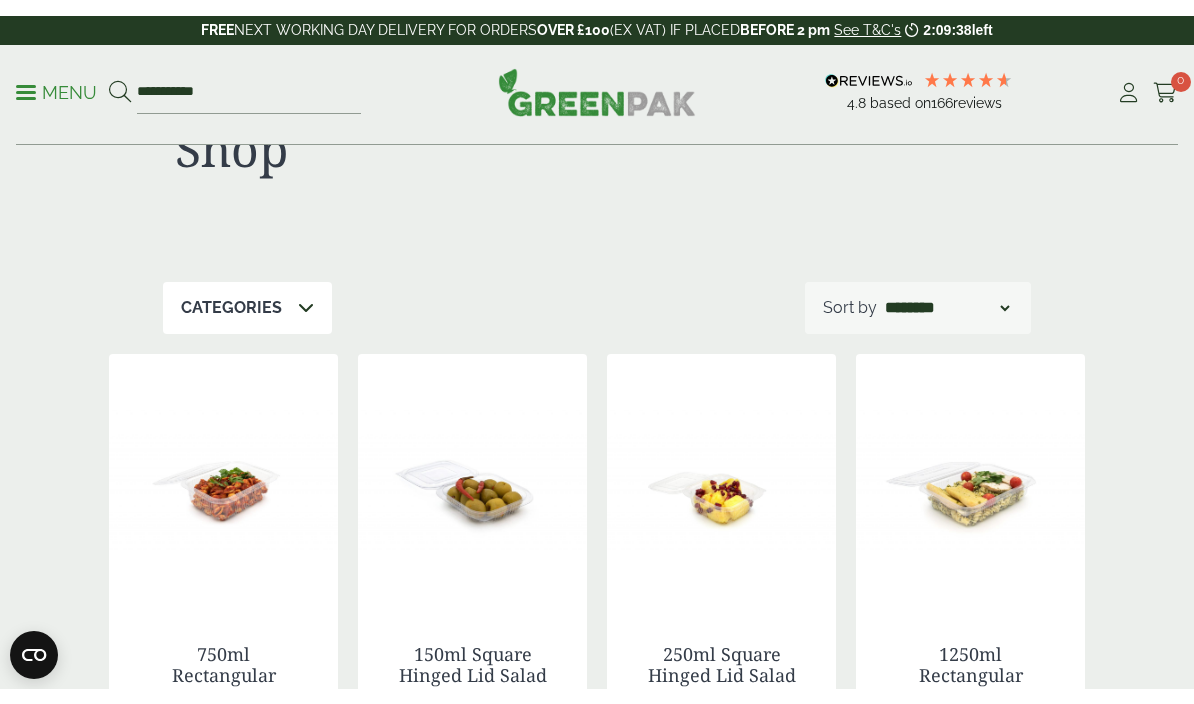 scroll, scrollTop: 0, scrollLeft: 0, axis: both 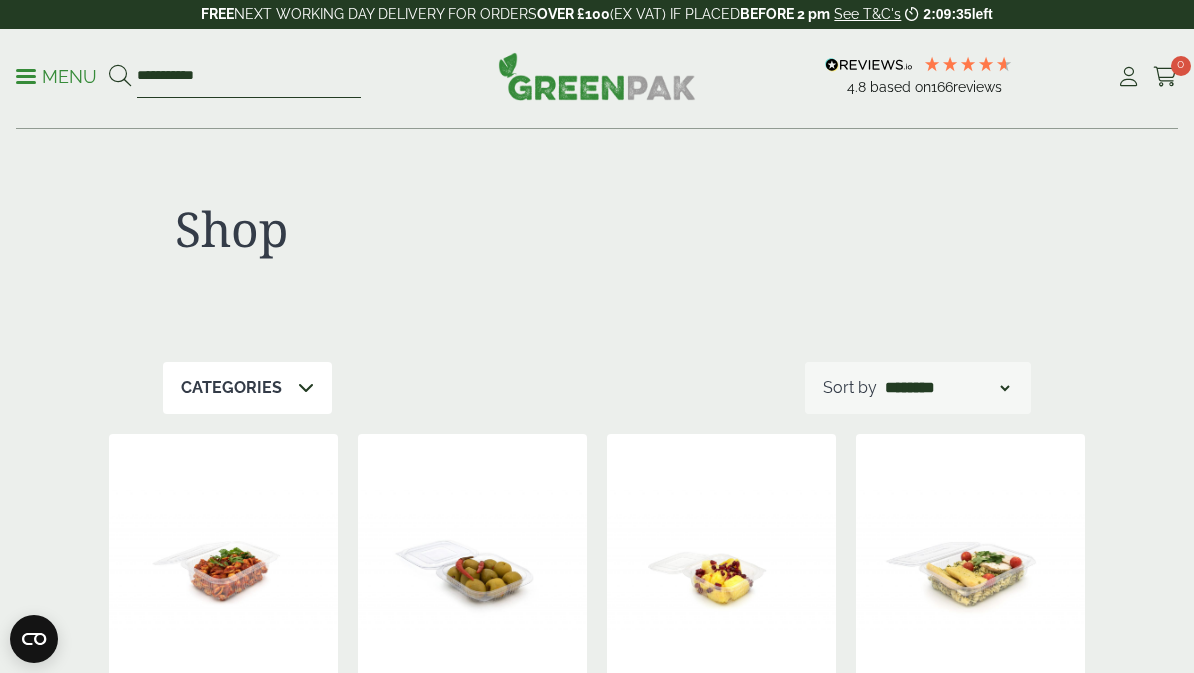 click on "**********" at bounding box center (249, 77) 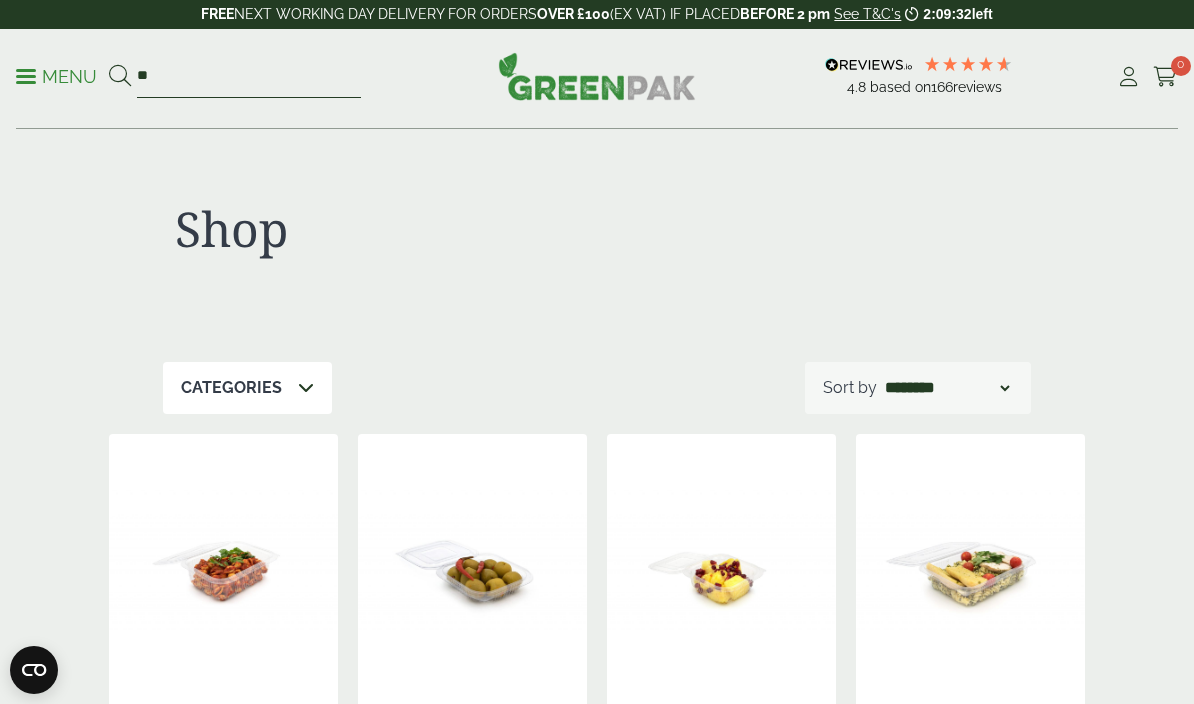 type on "*" 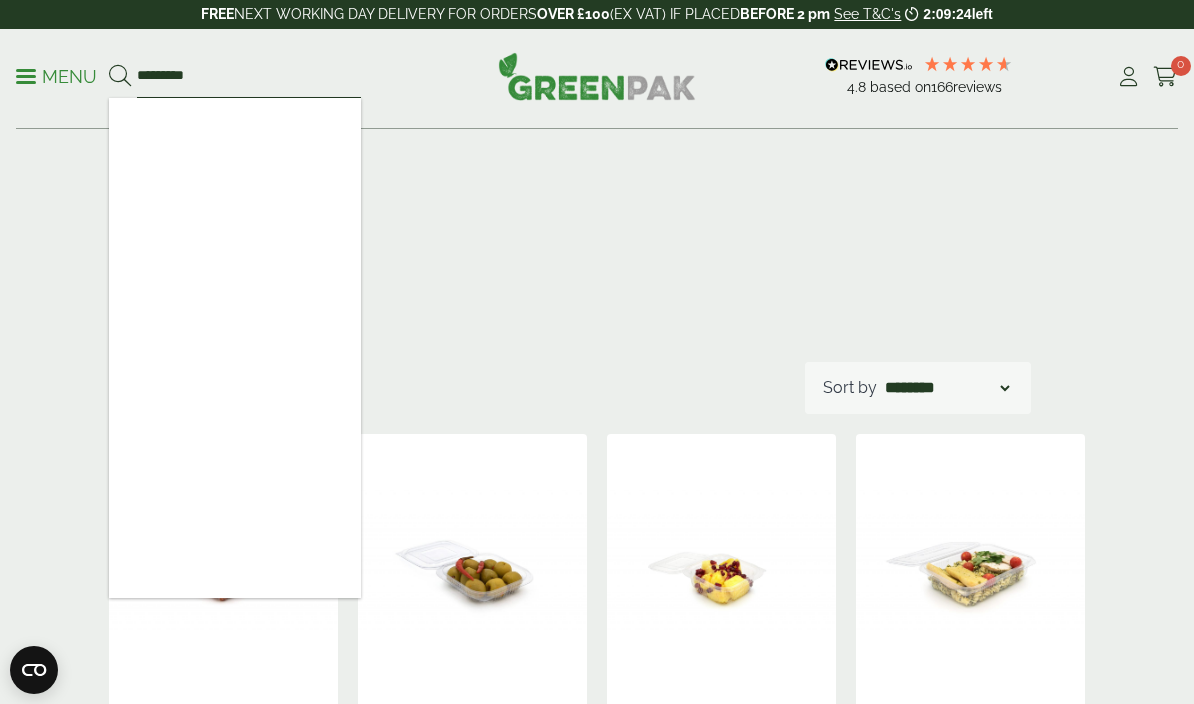 type on "*********" 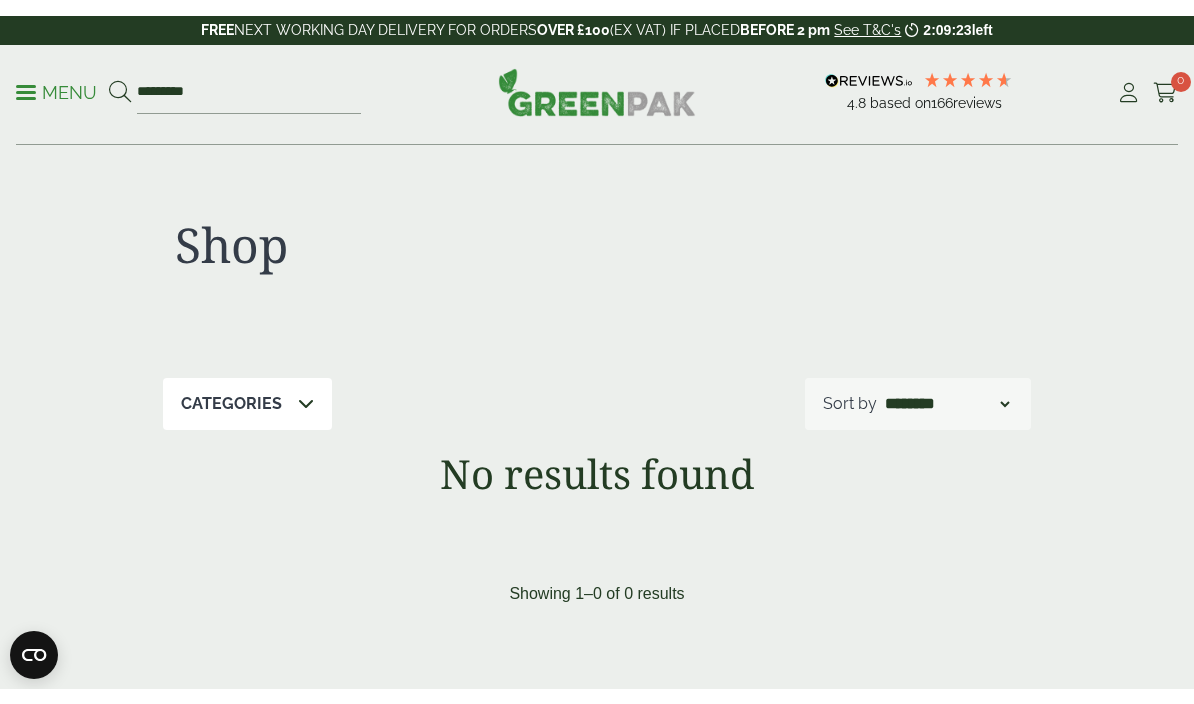 scroll, scrollTop: 0, scrollLeft: 0, axis: both 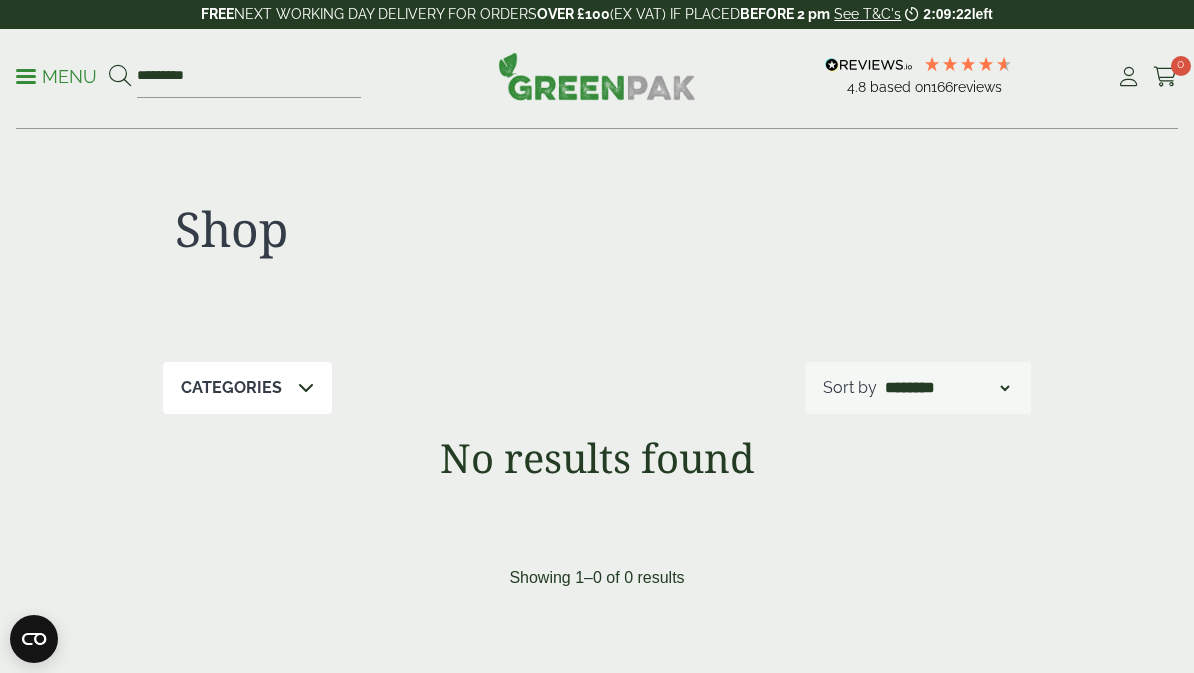 click at bounding box center [1165, 77] 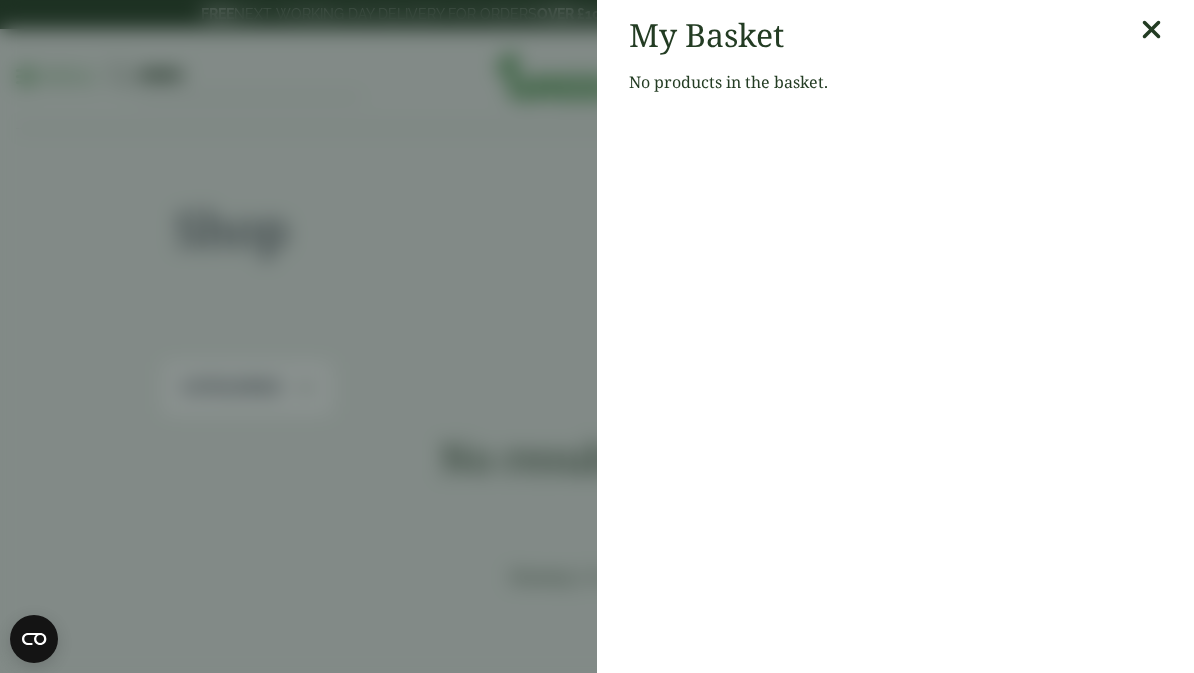 click at bounding box center (1151, 30) 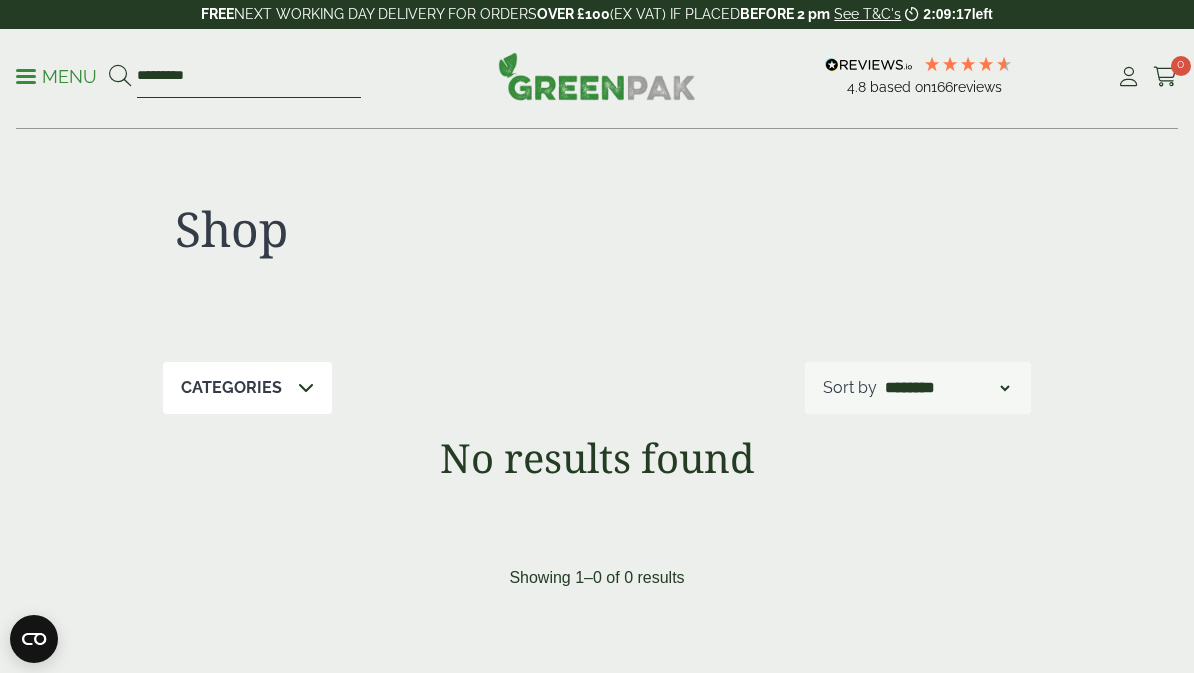 click on "*********" at bounding box center [249, 77] 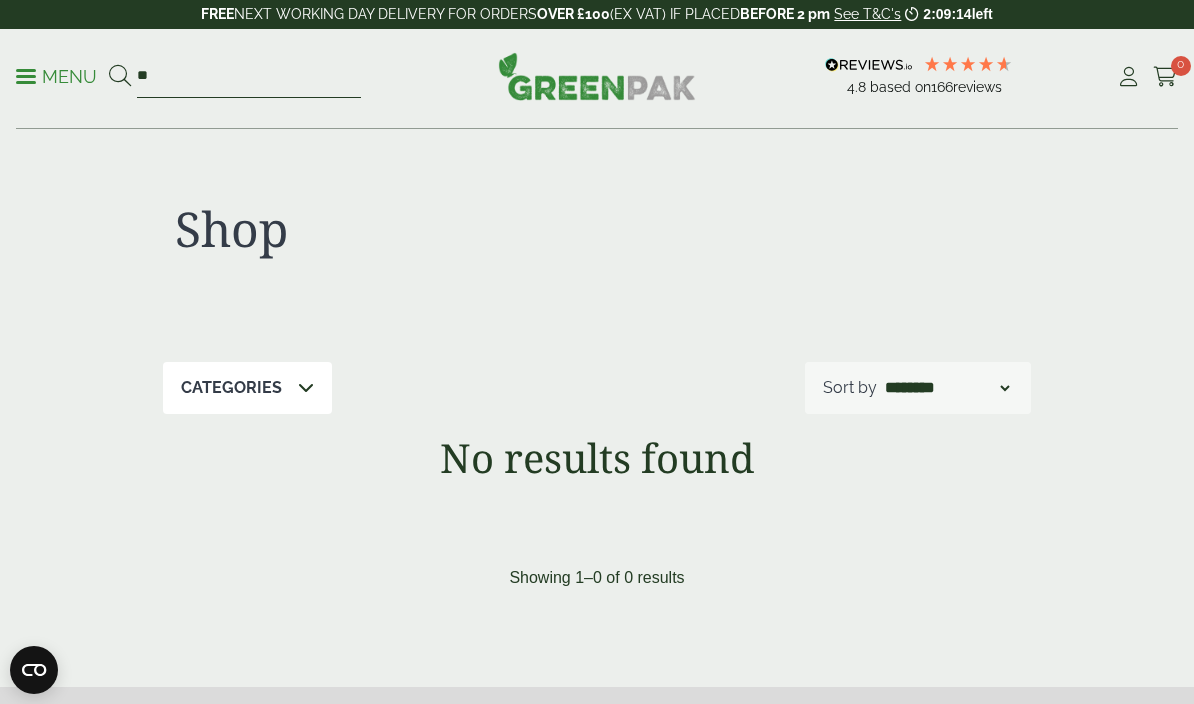 type on "*" 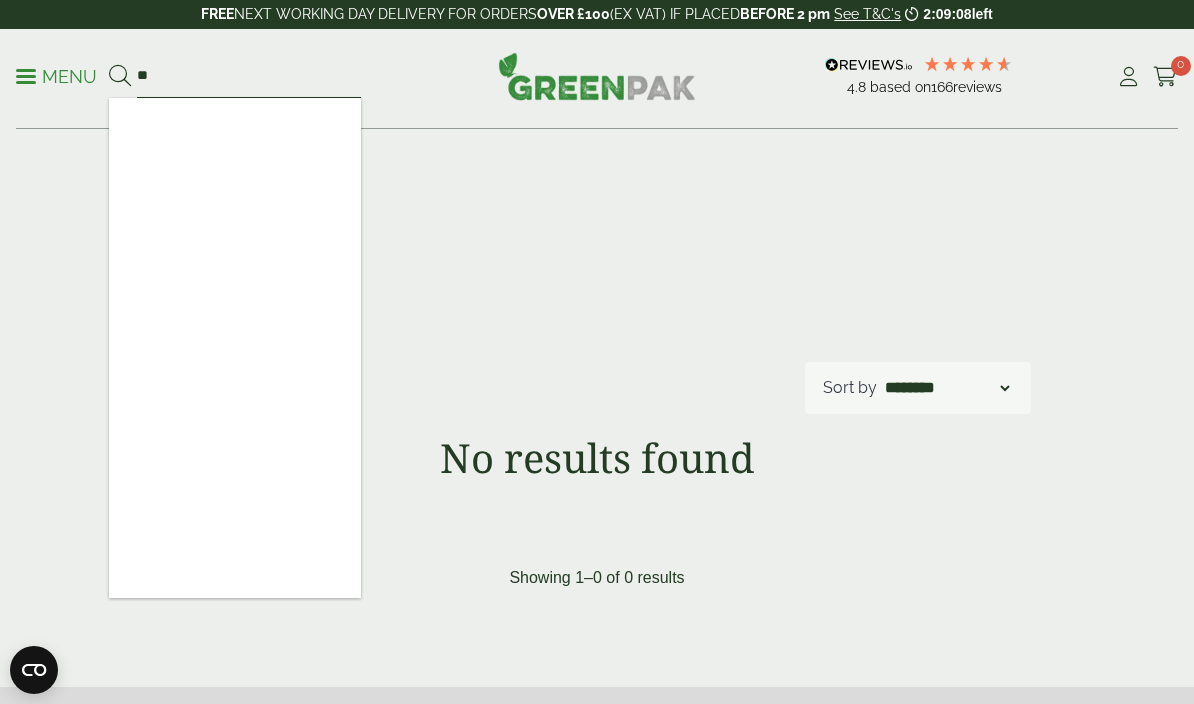 type on "*" 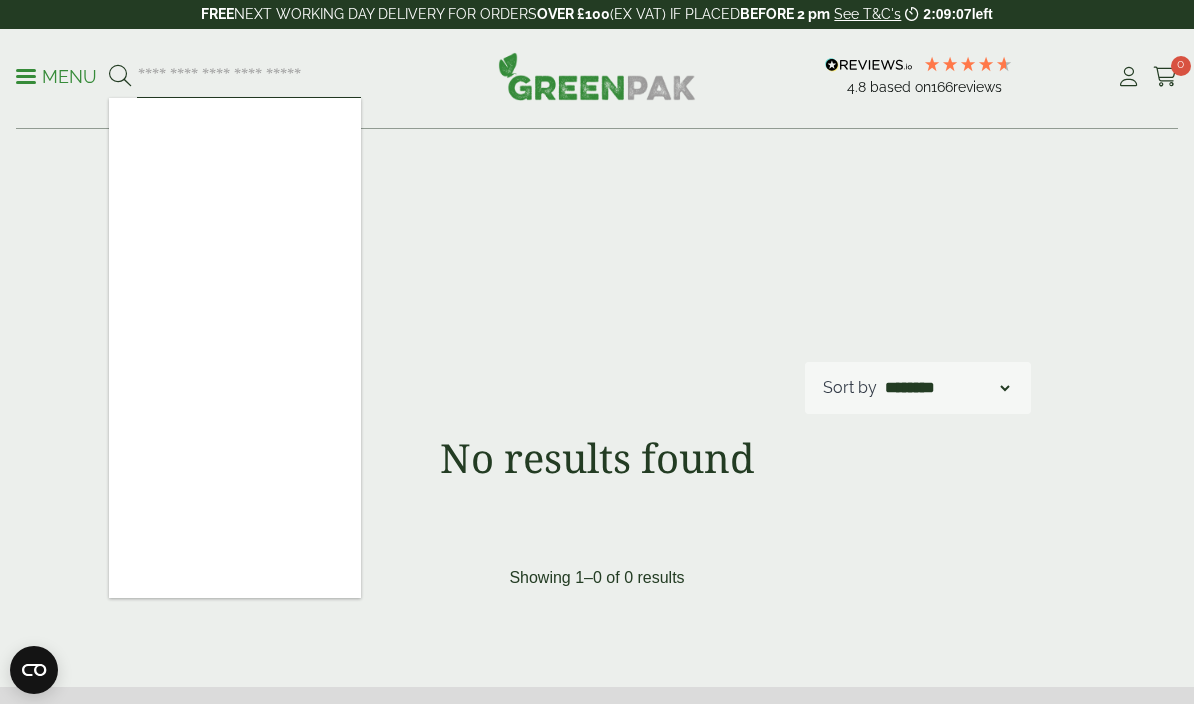 type 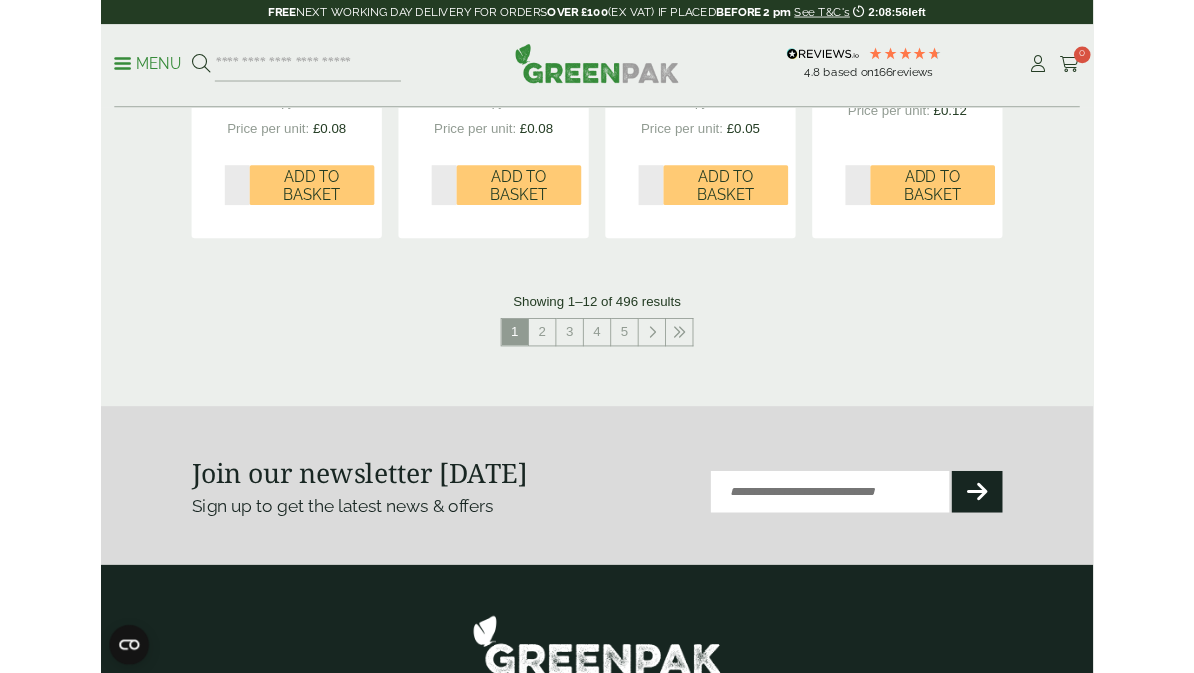 scroll, scrollTop: 2187, scrollLeft: 0, axis: vertical 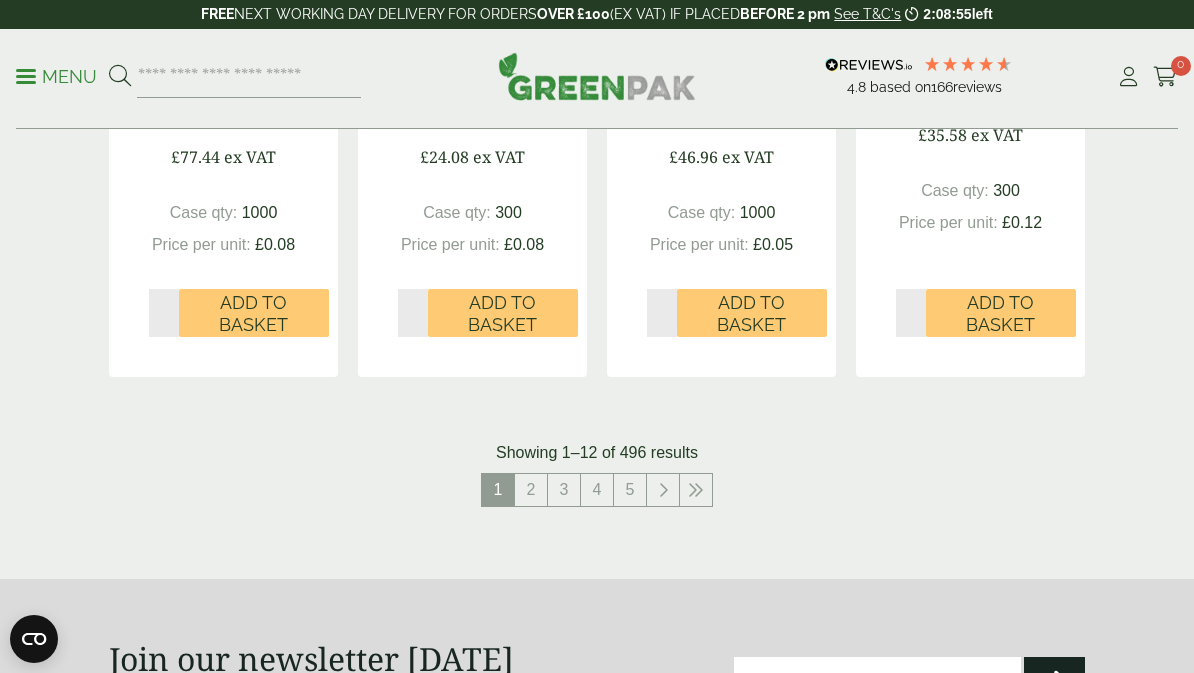 click on "2" at bounding box center (531, 490) 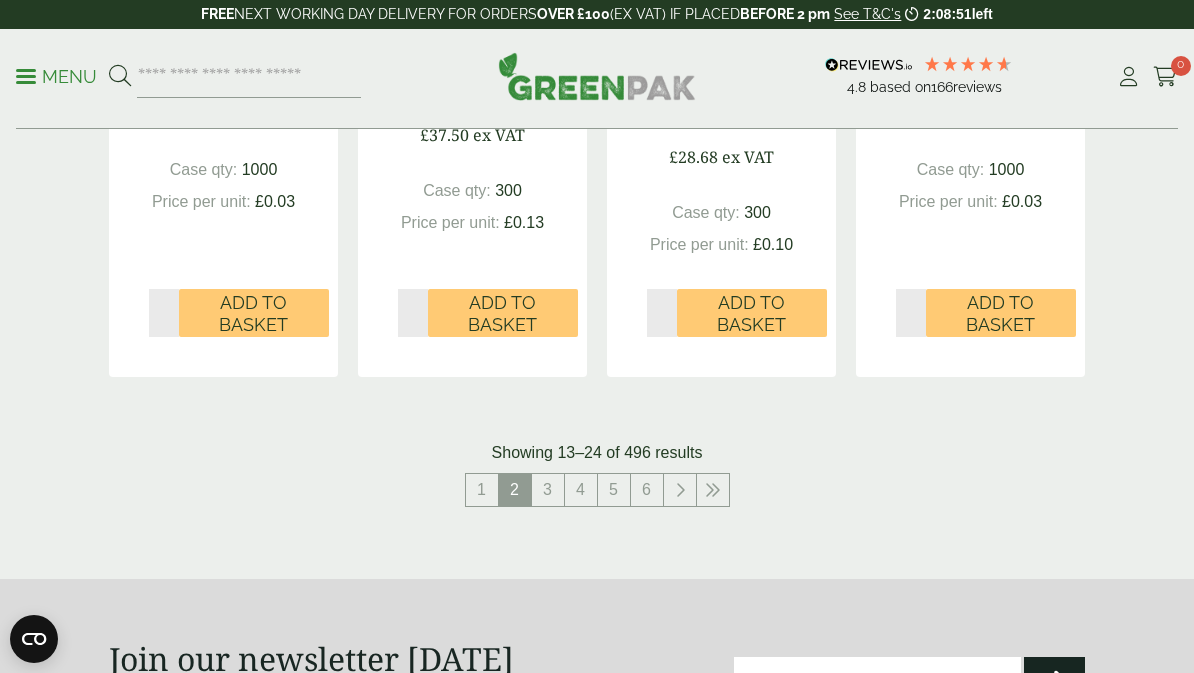 click on "3" at bounding box center (548, 490) 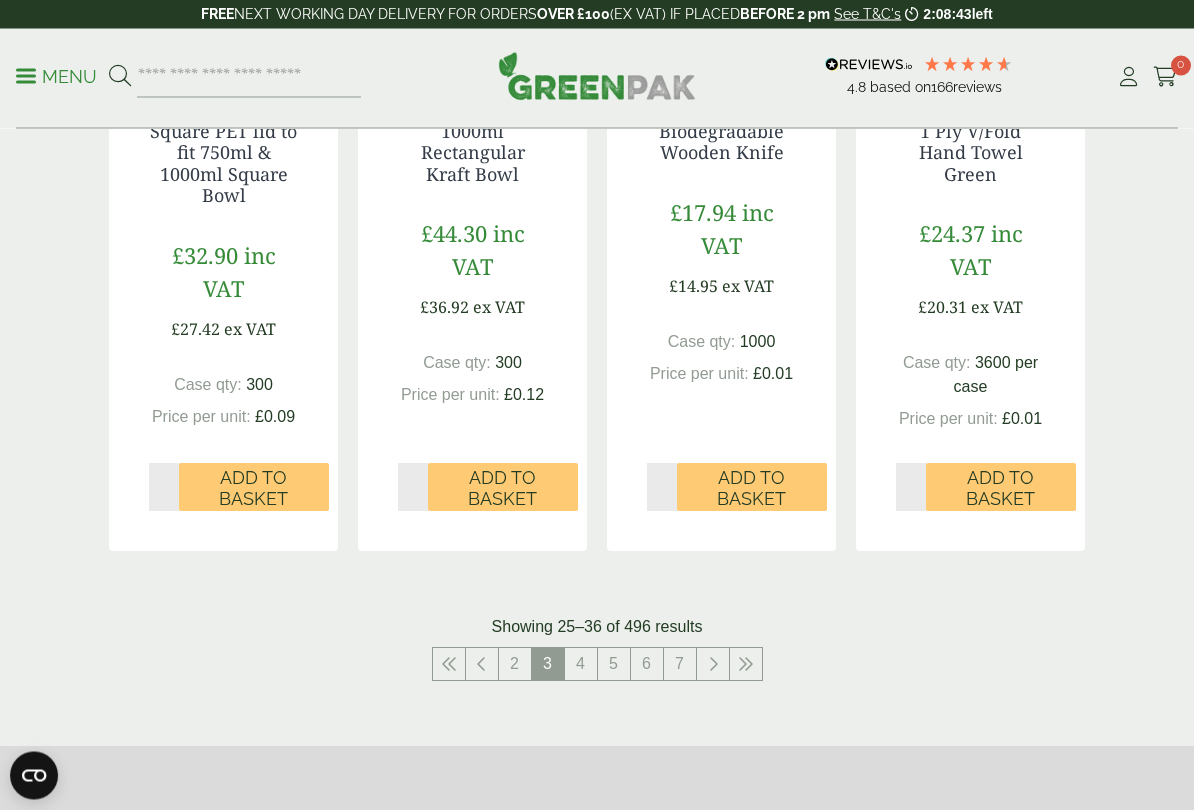 scroll, scrollTop: 2150, scrollLeft: 0, axis: vertical 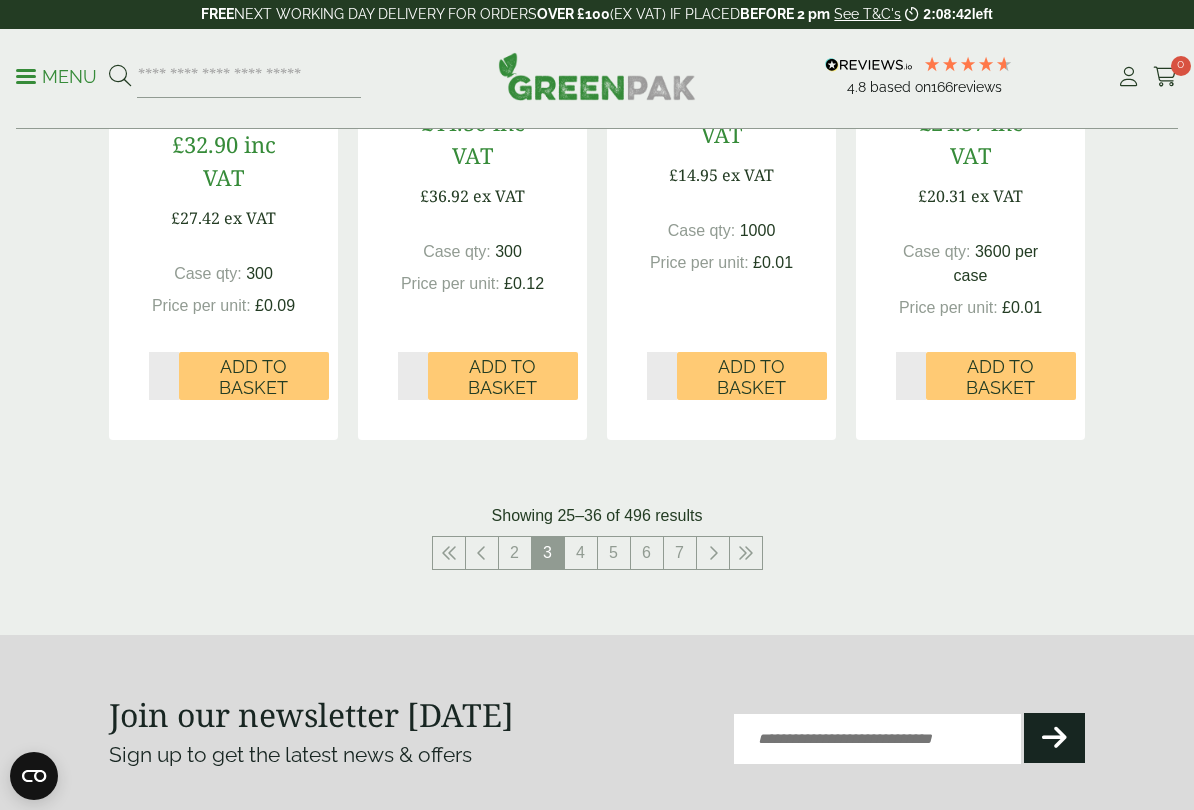 click on "2" at bounding box center (515, 553) 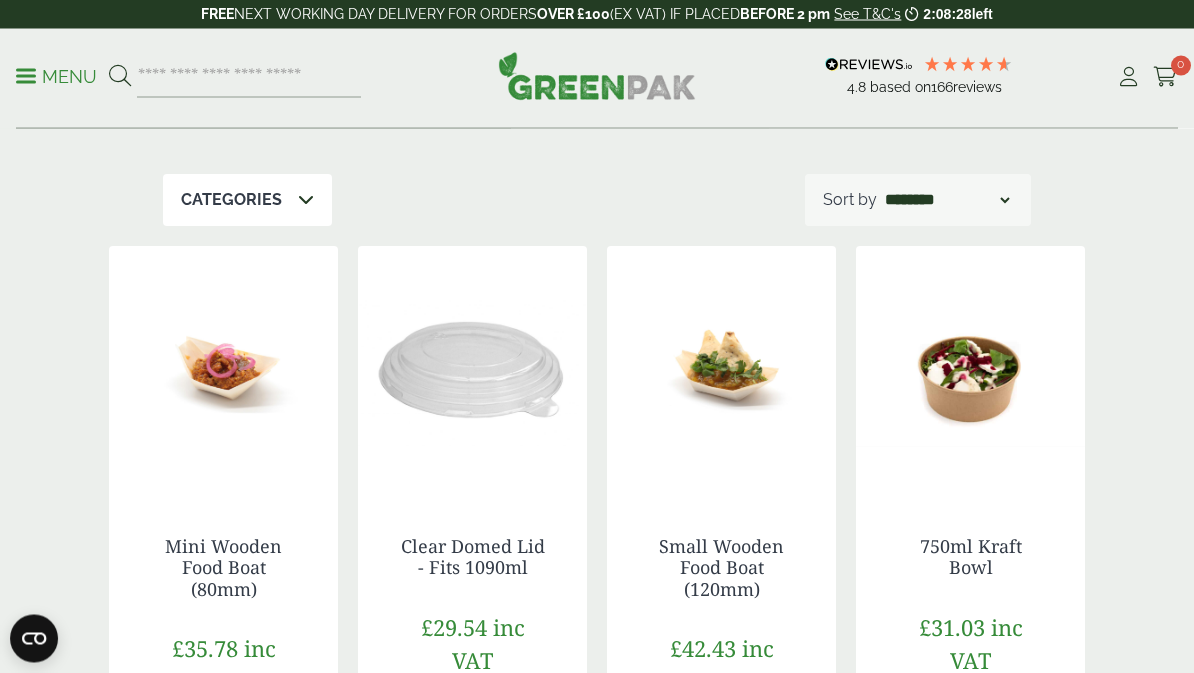 scroll, scrollTop: 0, scrollLeft: 0, axis: both 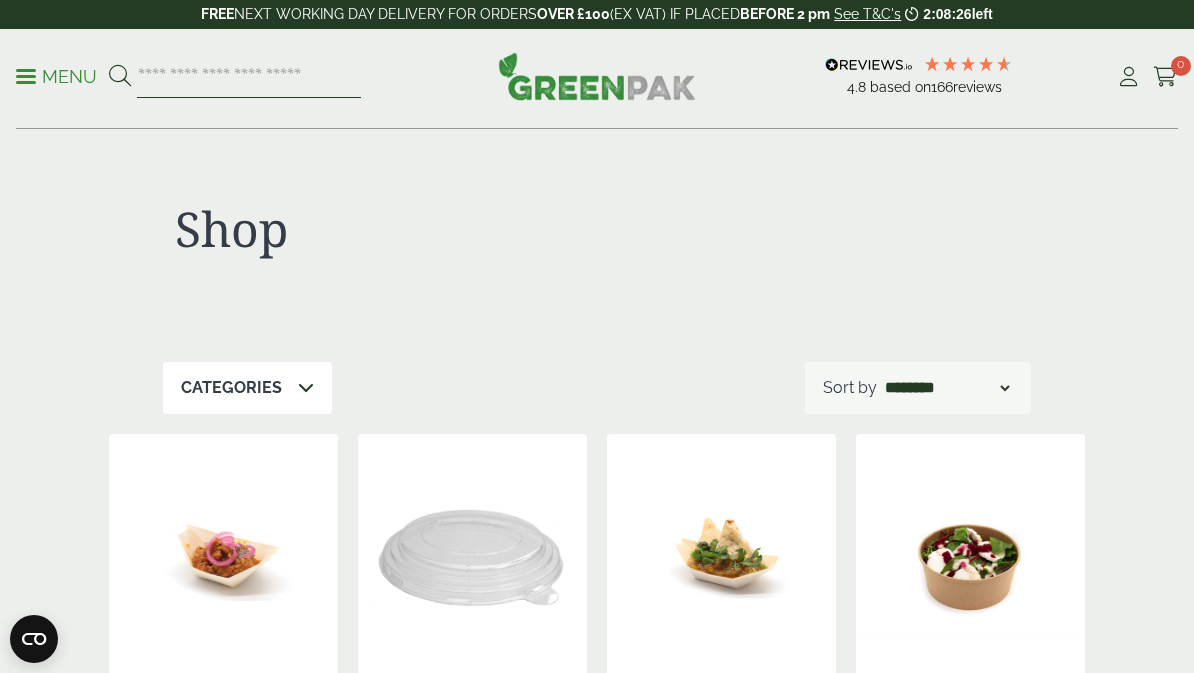 click at bounding box center (249, 77) 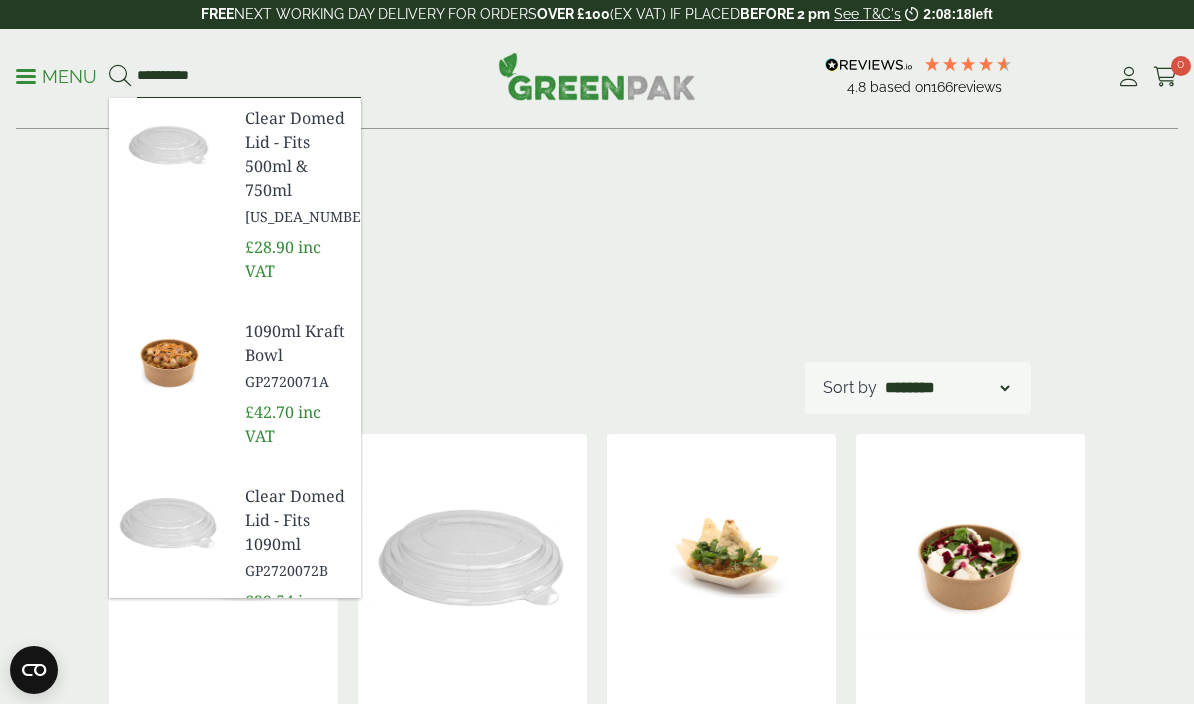 type on "**********" 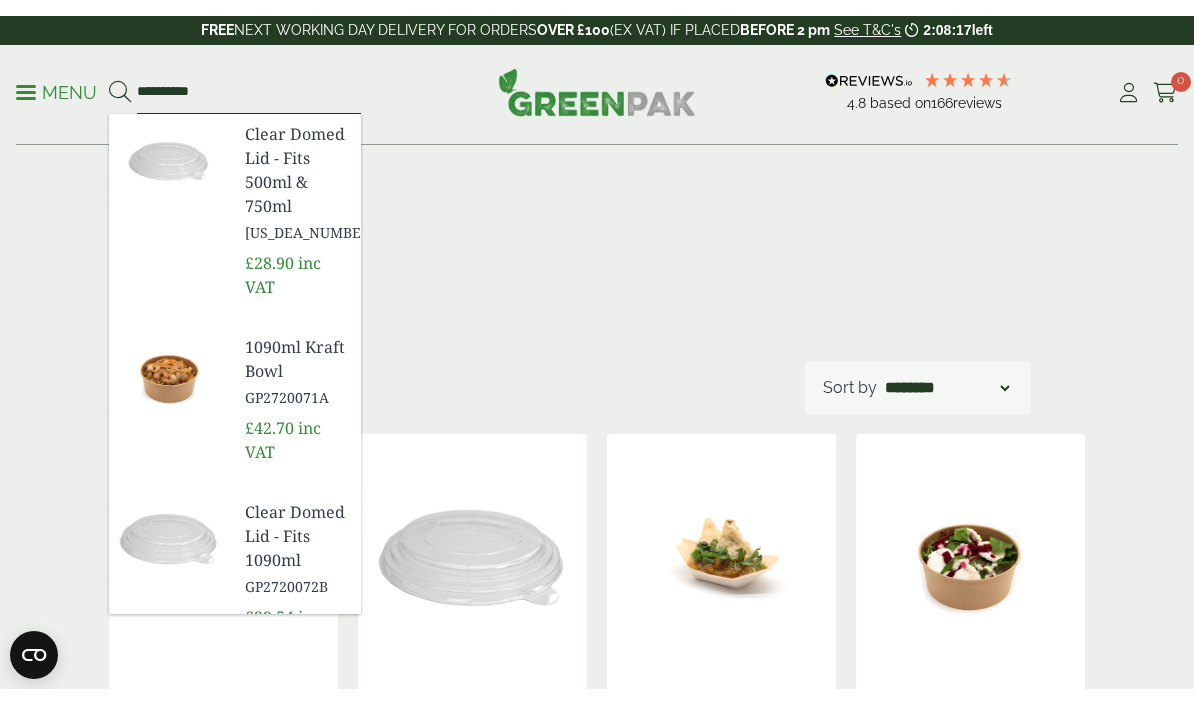 scroll, scrollTop: 0, scrollLeft: 0, axis: both 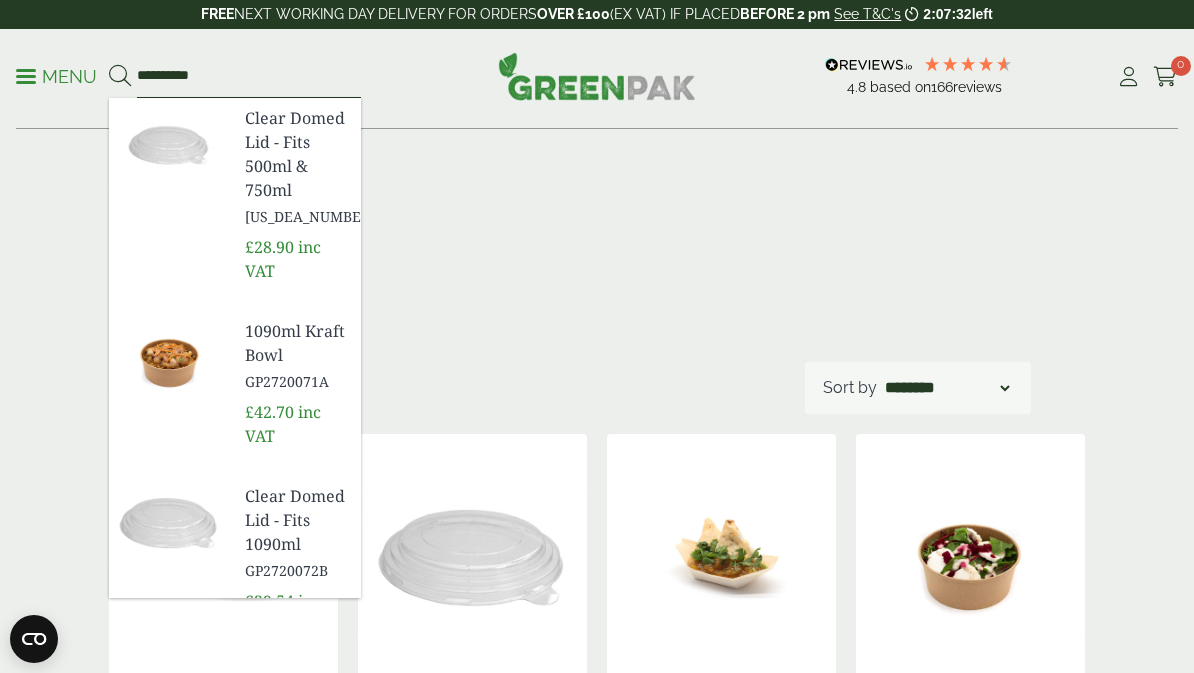 click on "**********" at bounding box center [249, 77] 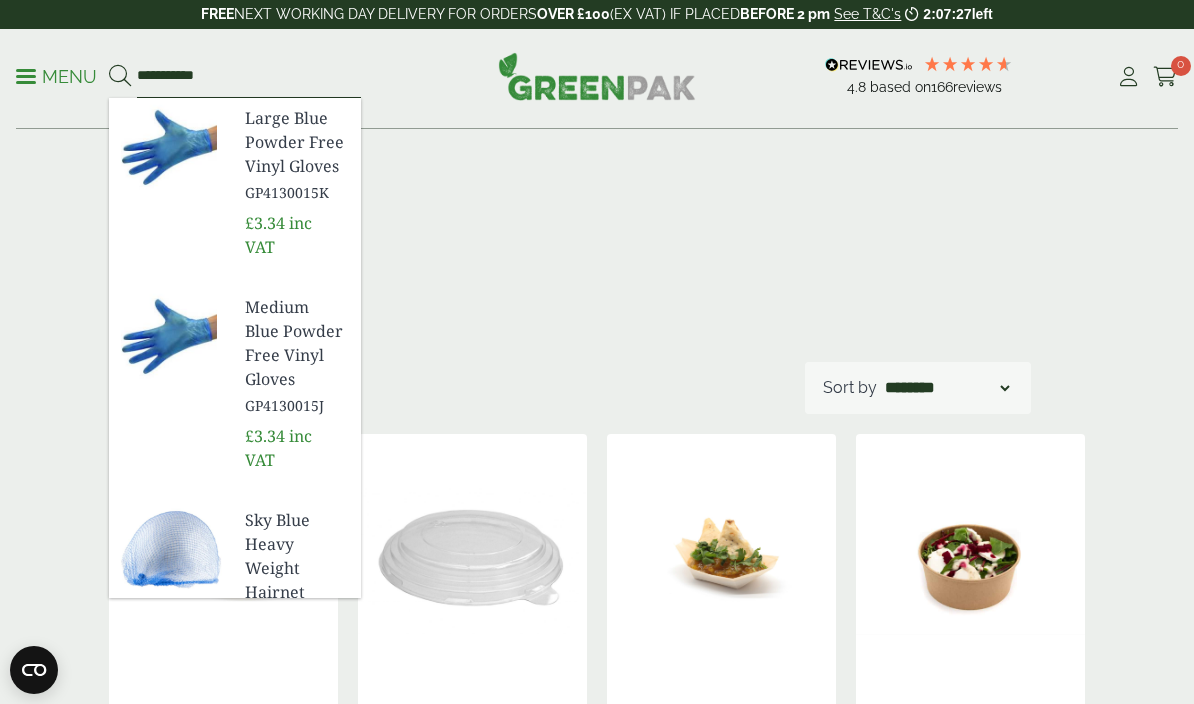 type on "**********" 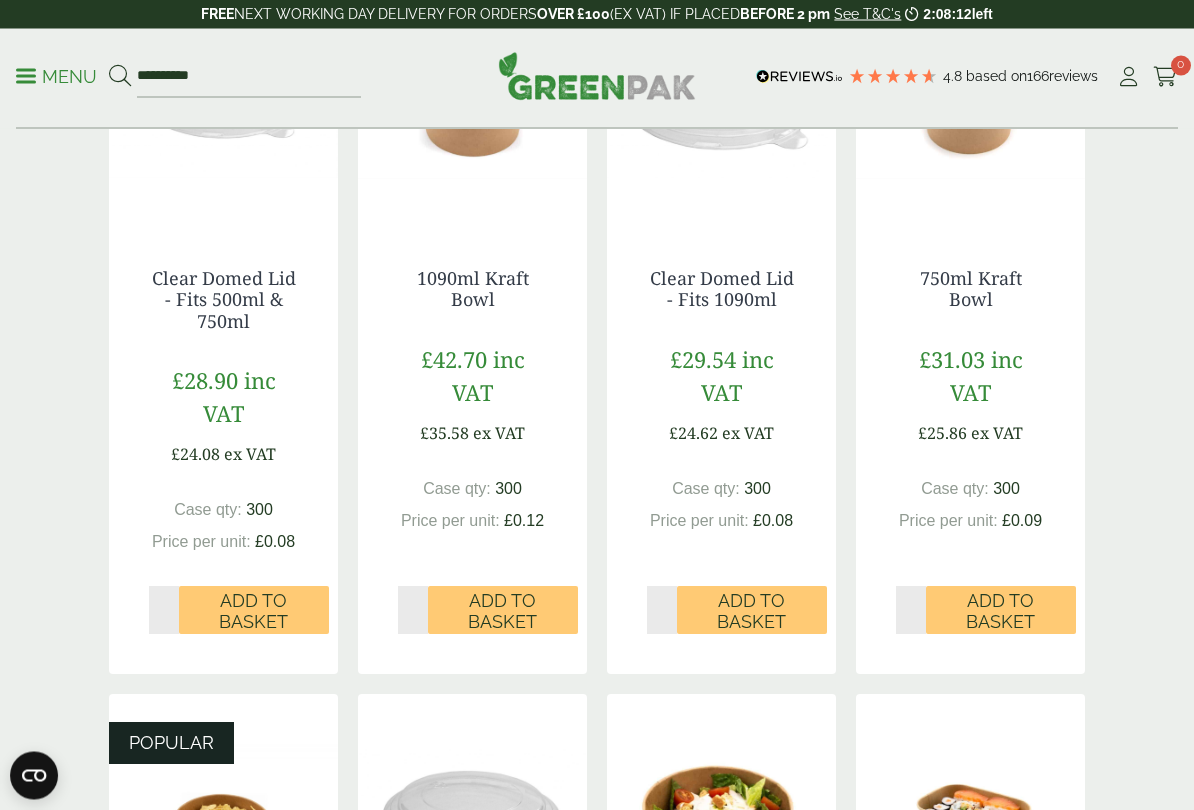 scroll, scrollTop: 456, scrollLeft: 0, axis: vertical 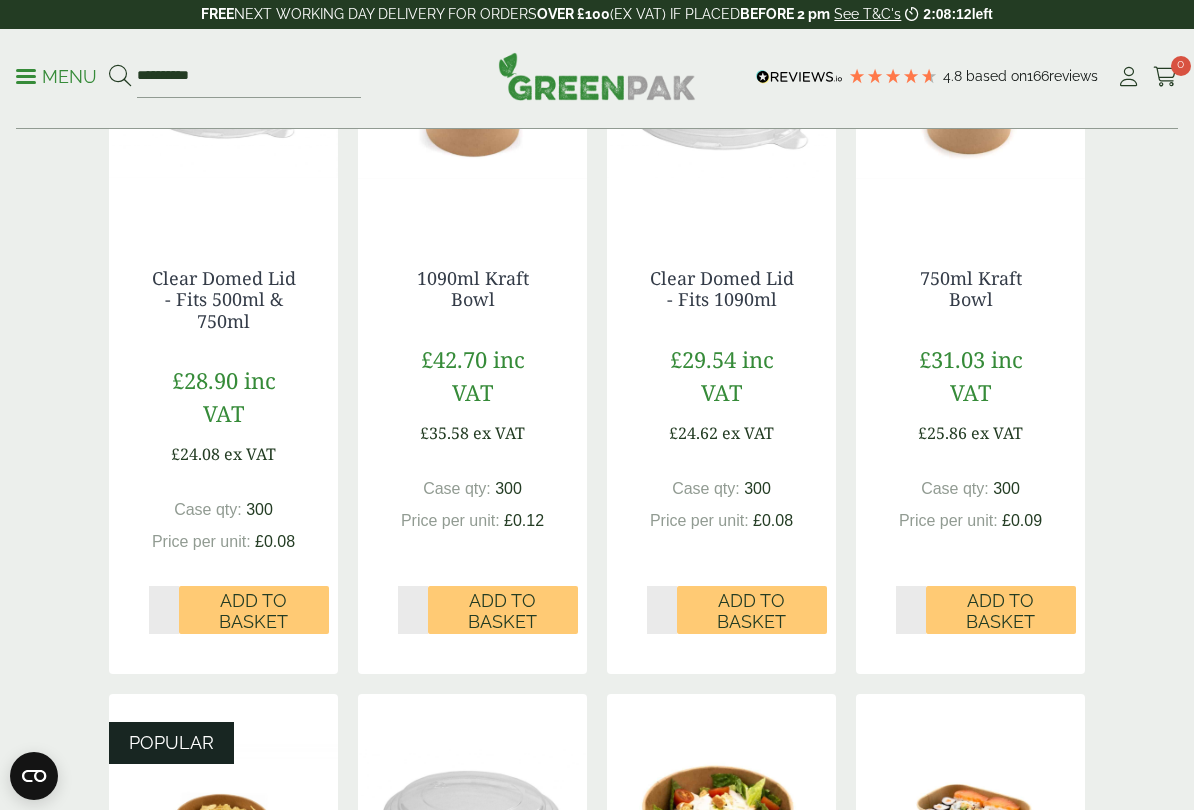 click on "Add to Basket" at bounding box center (1001, 611) 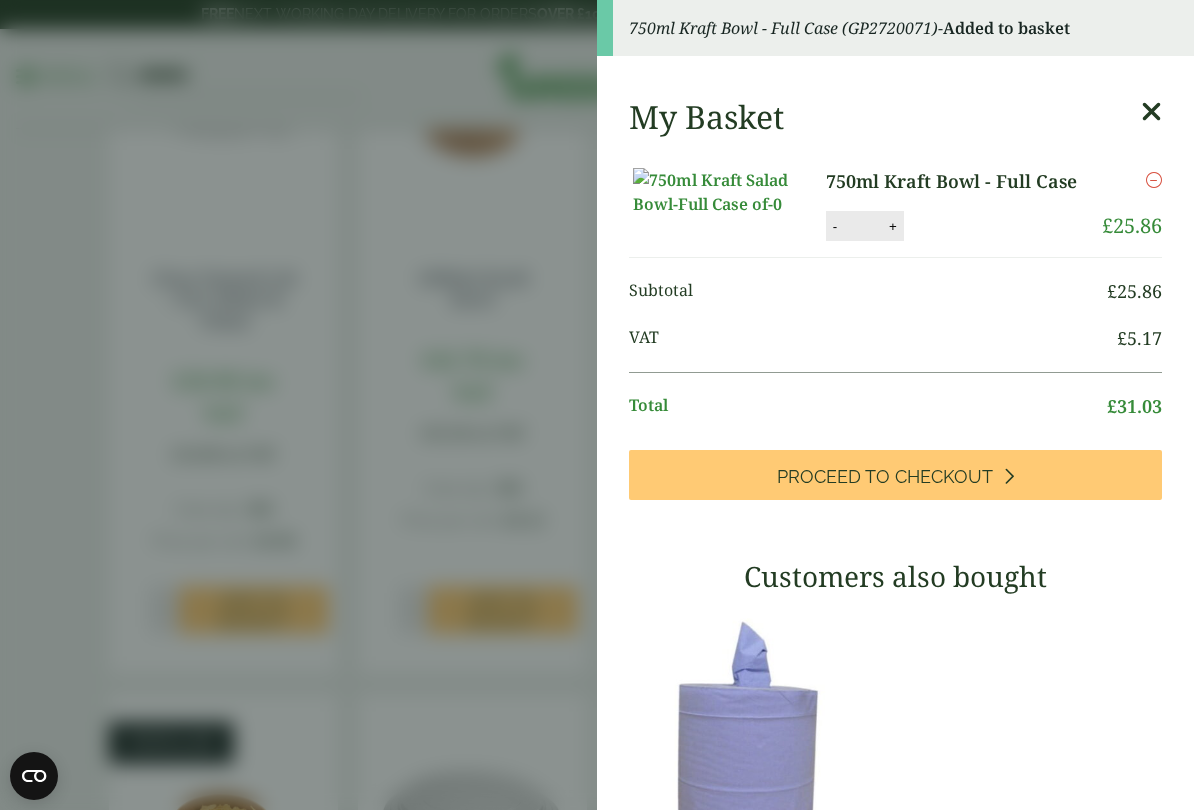 click at bounding box center (1151, 112) 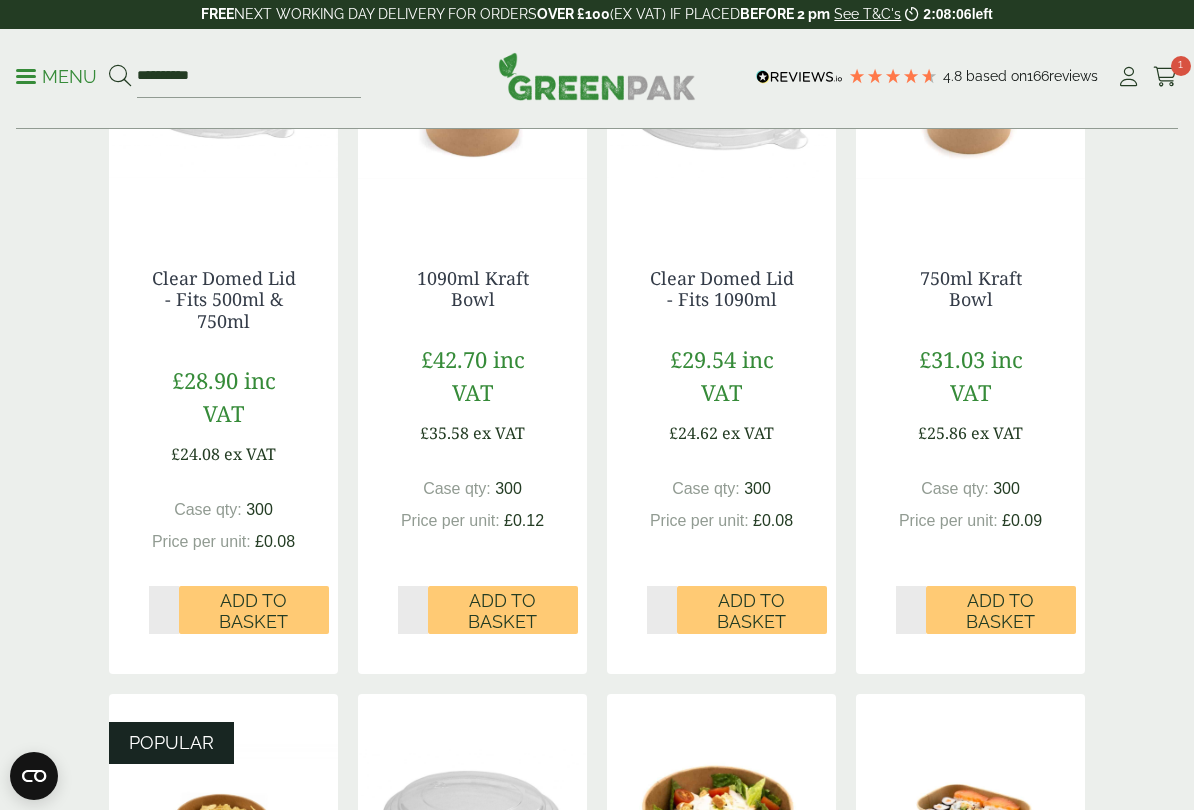 click on "Add to Basket" at bounding box center (1001, 611) 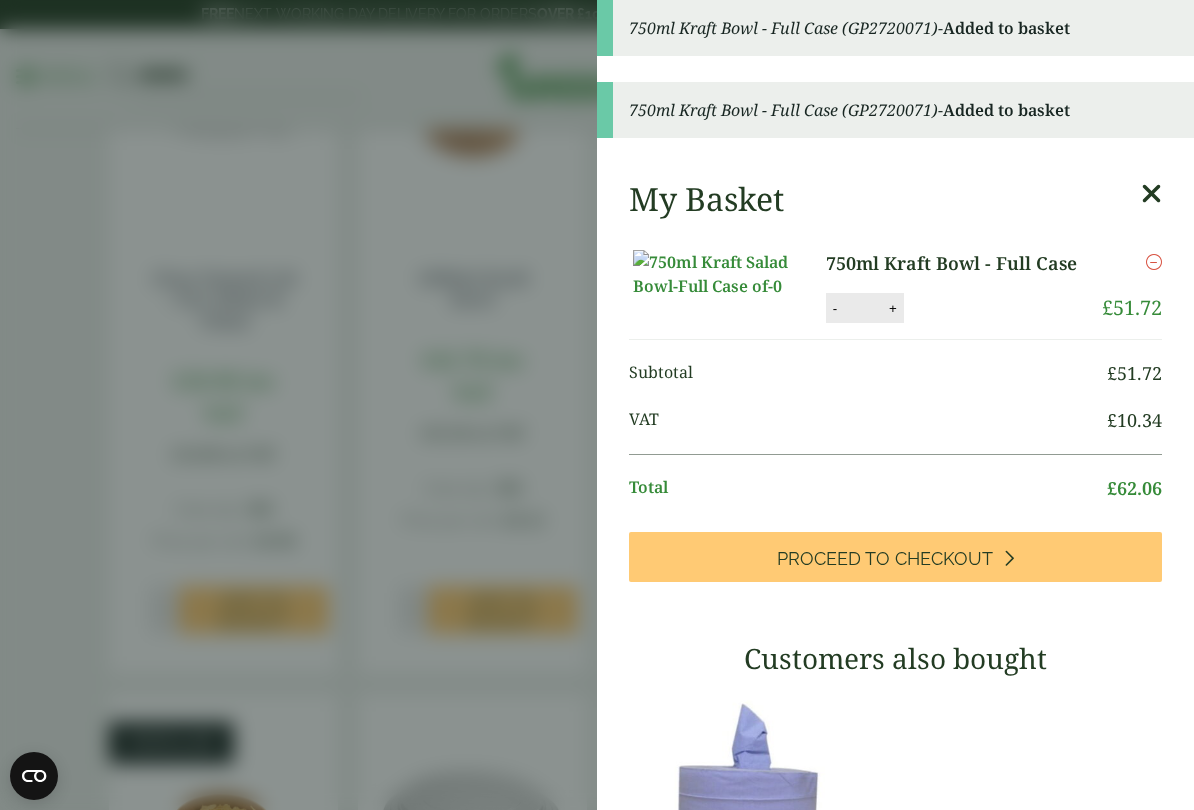 click at bounding box center (1151, 194) 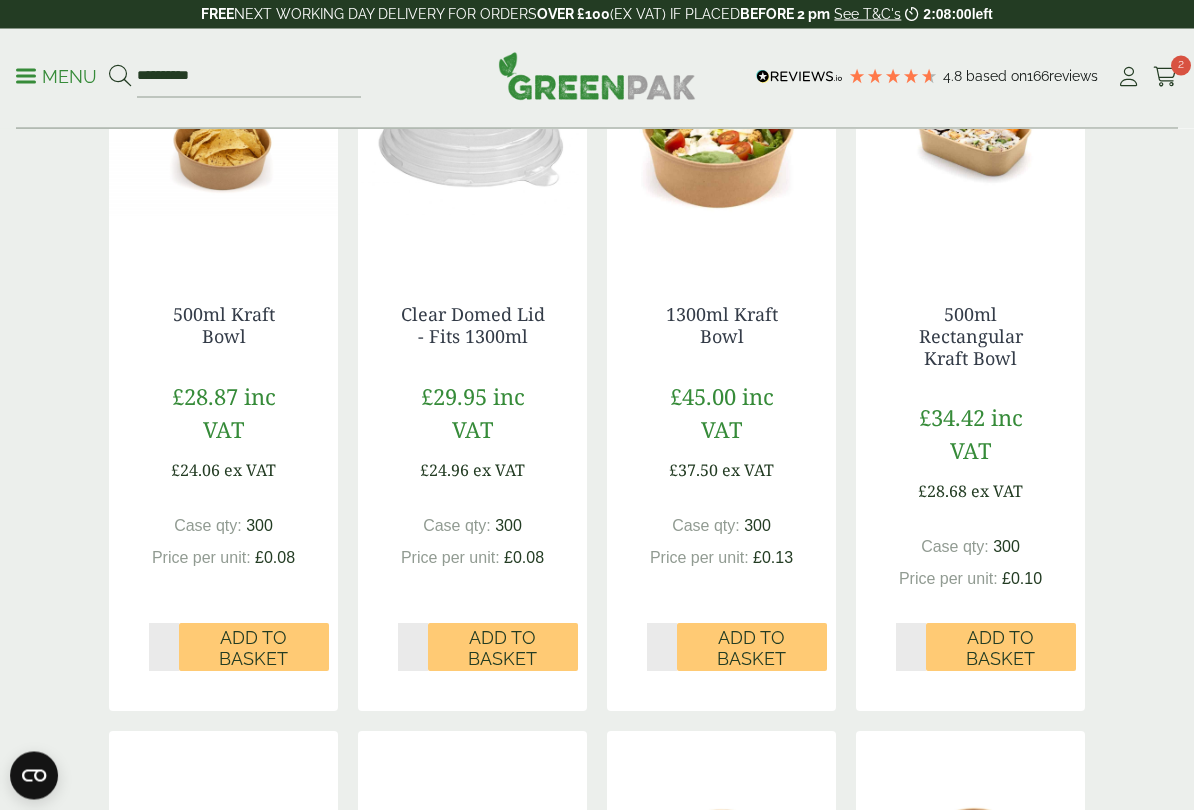 scroll, scrollTop: 1136, scrollLeft: 0, axis: vertical 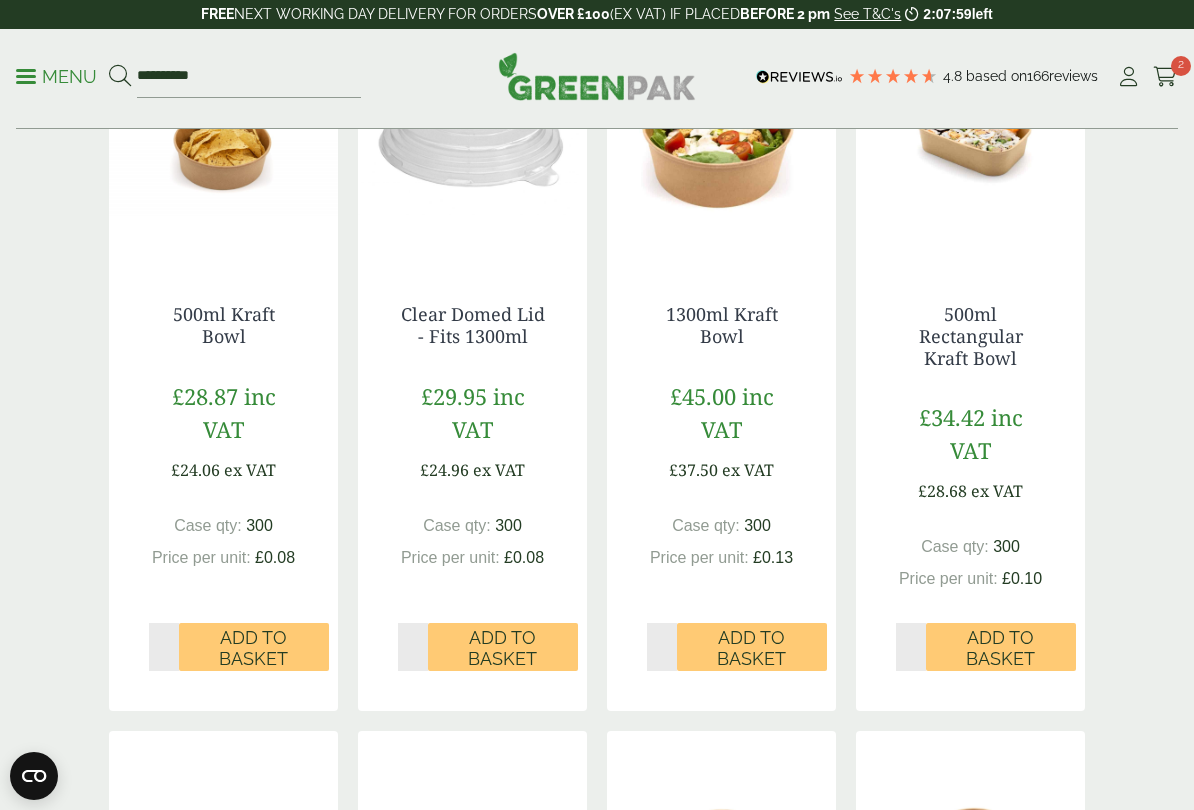 click on "Add to Basket" at bounding box center (503, 648) 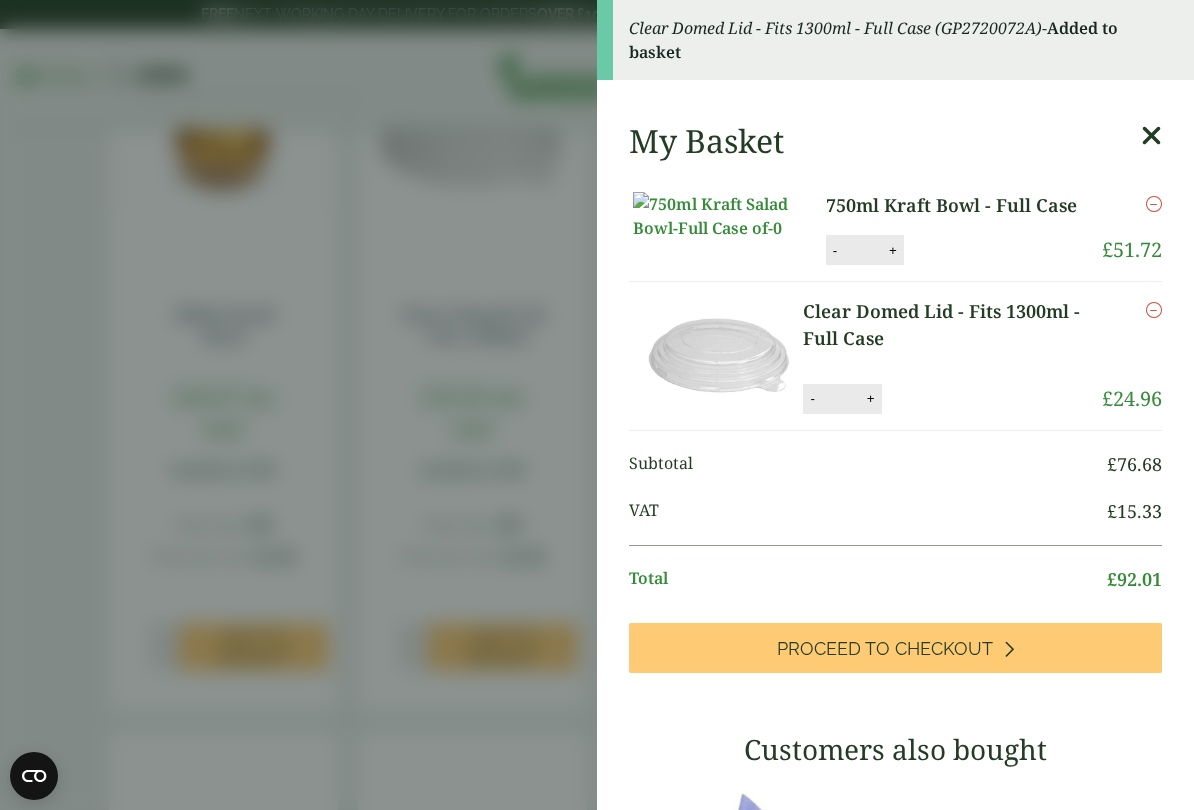 click at bounding box center [1151, 136] 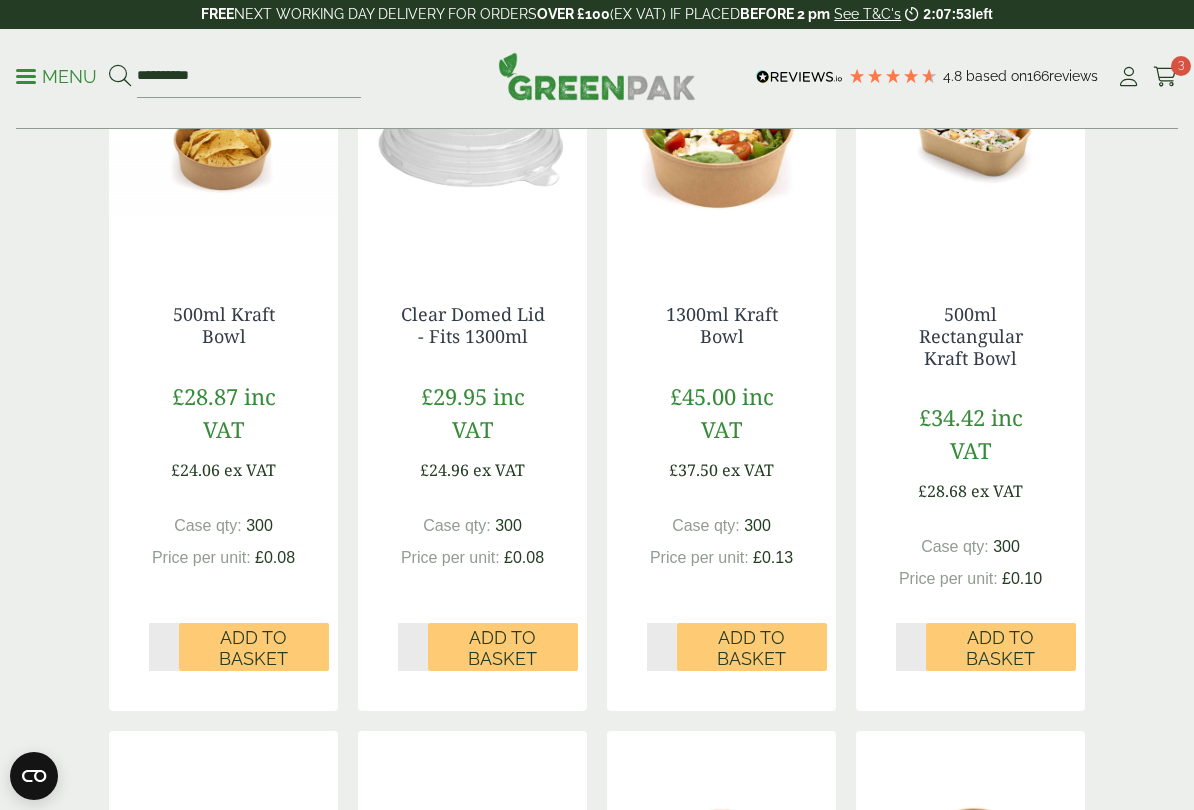 click on "Add to Basket" at bounding box center [503, 648] 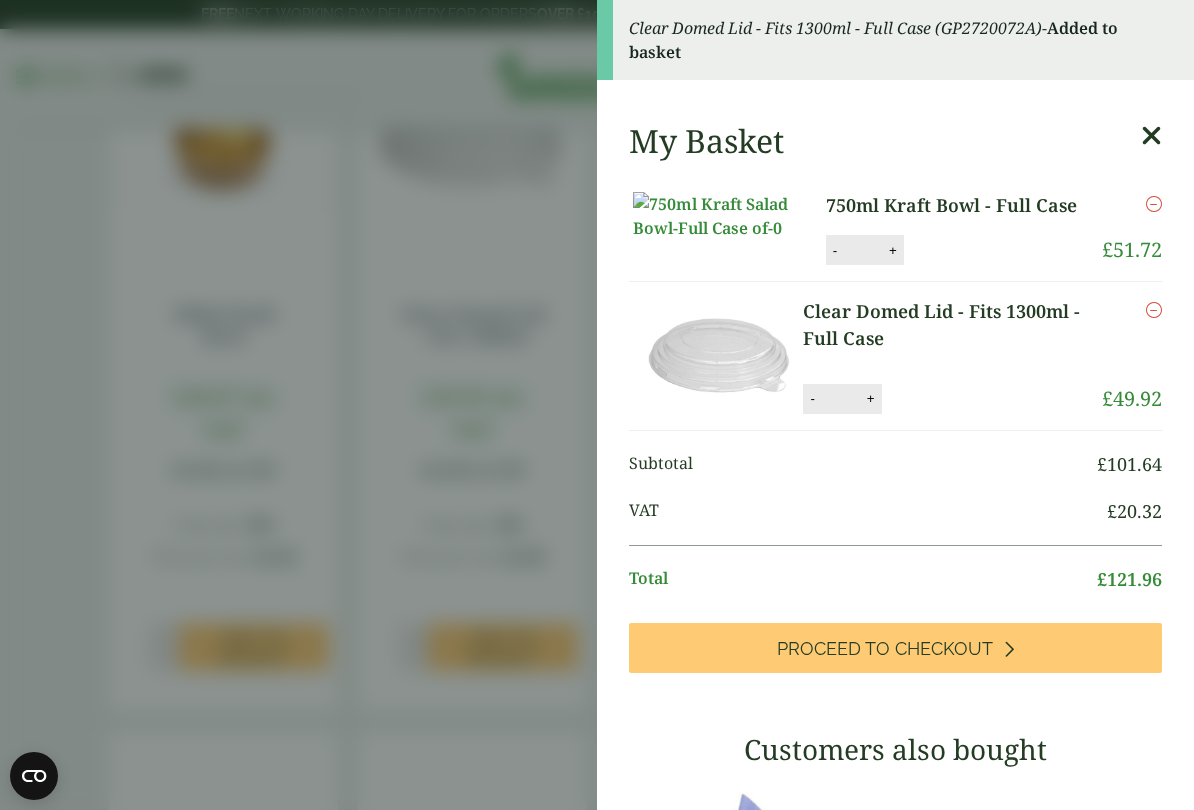 scroll, scrollTop: 0, scrollLeft: 0, axis: both 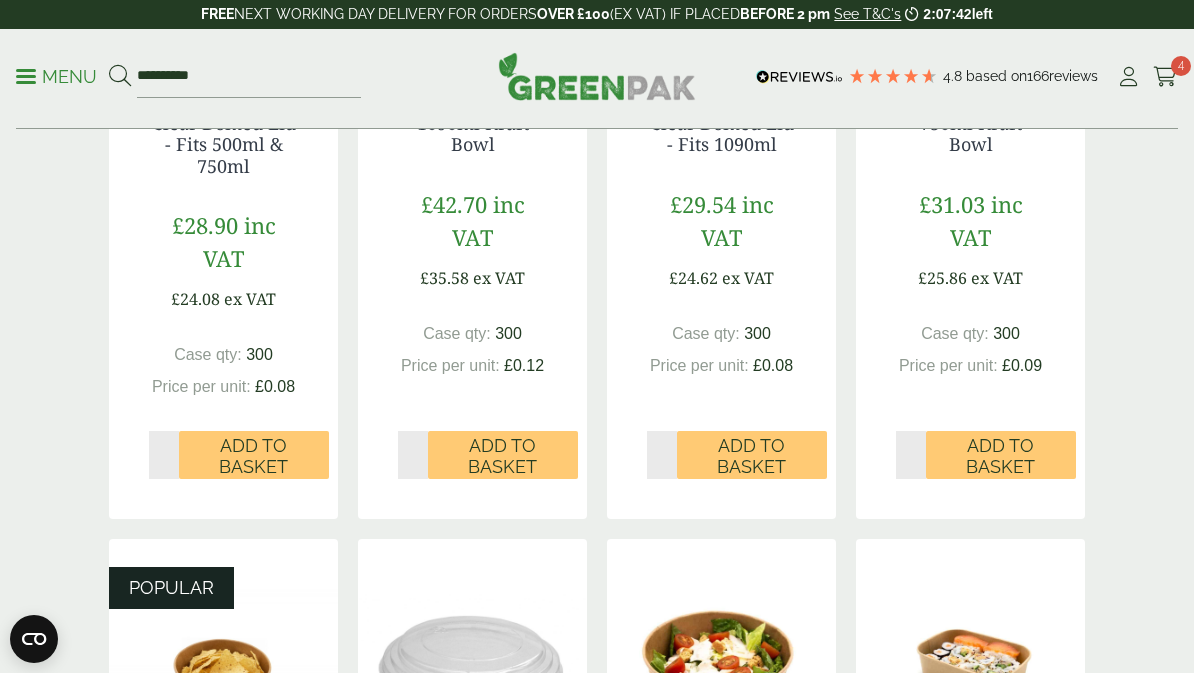 click on "4" at bounding box center [1181, 66] 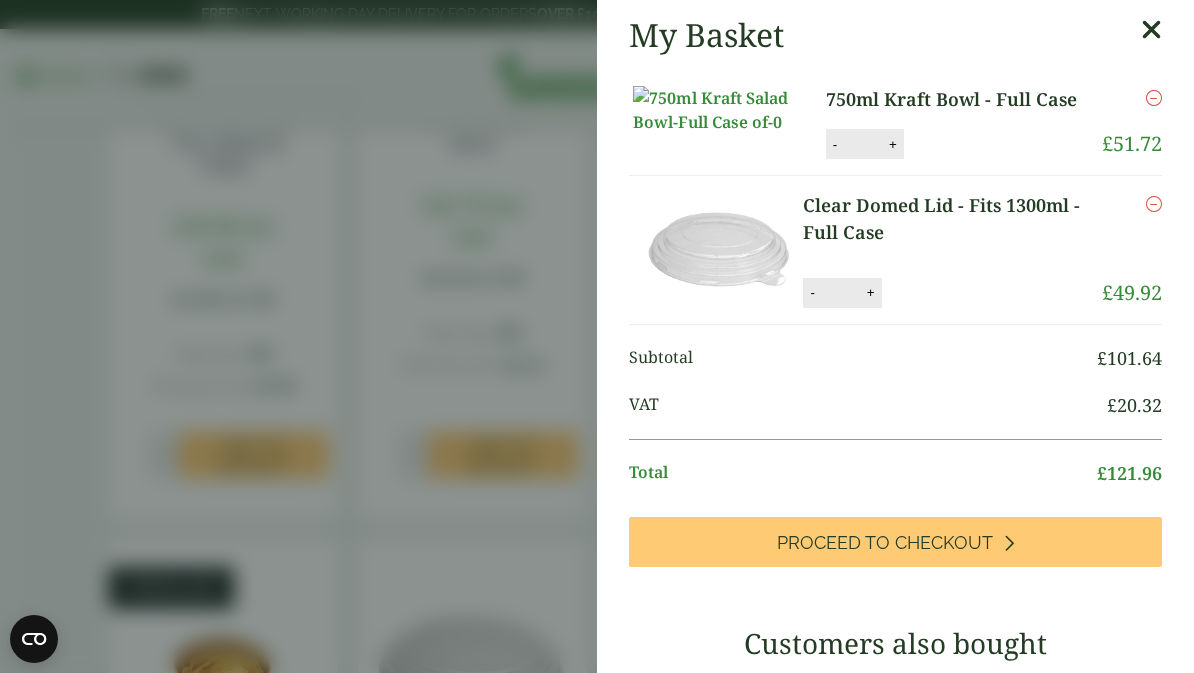 scroll, scrollTop: 0, scrollLeft: 0, axis: both 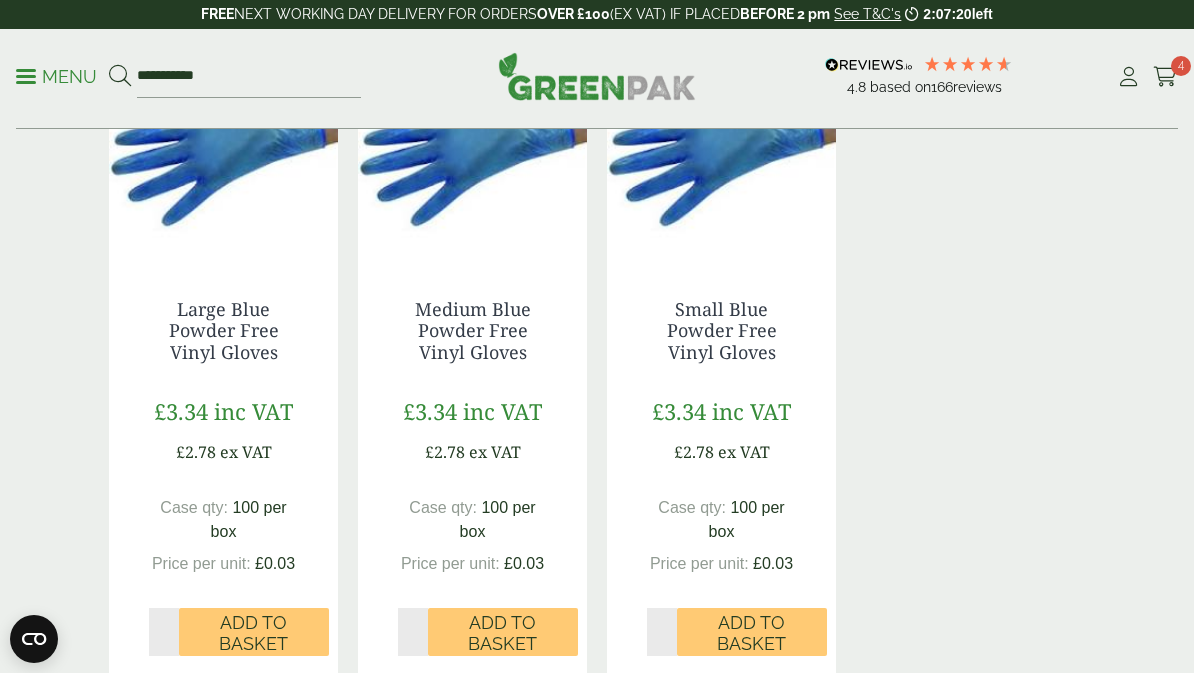 click on "Add to Basket" at bounding box center [503, 633] 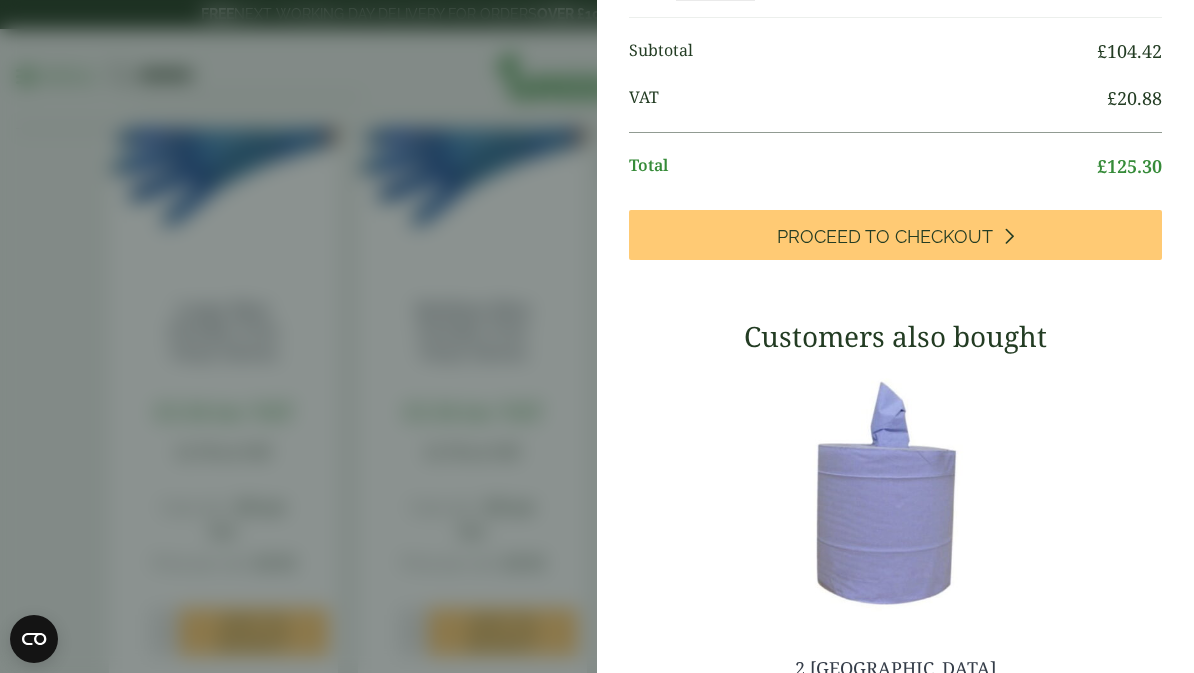 scroll, scrollTop: 493, scrollLeft: 0, axis: vertical 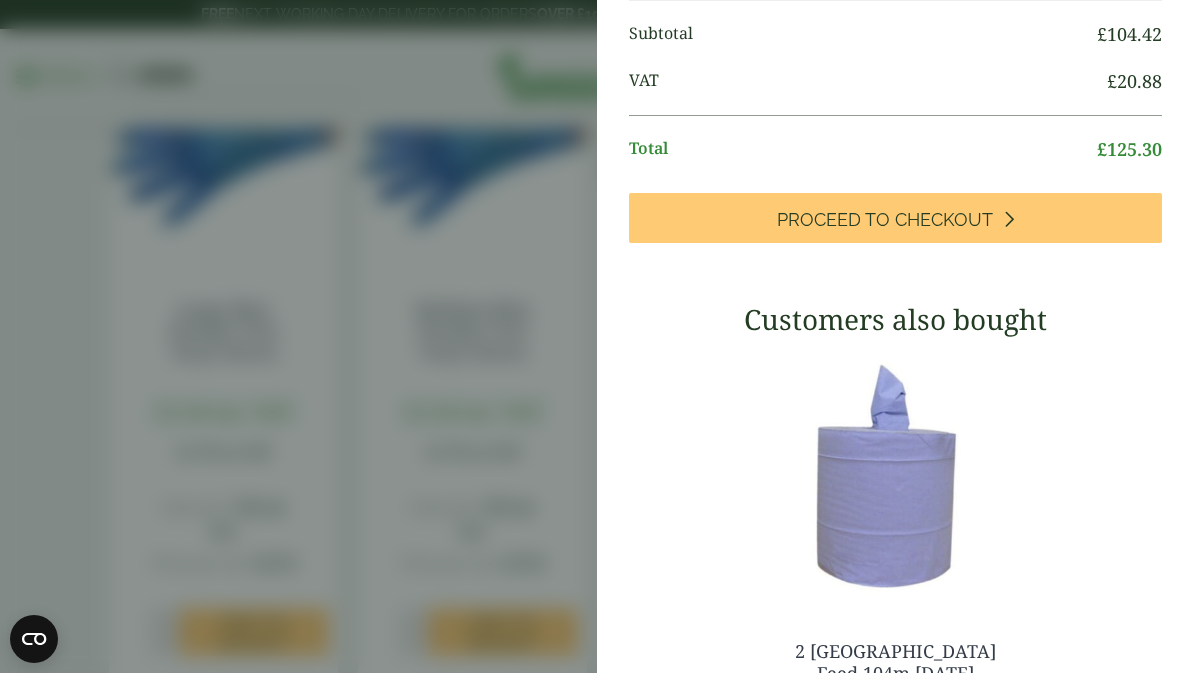 click on "Proceed to Checkout" at bounding box center (895, 218) 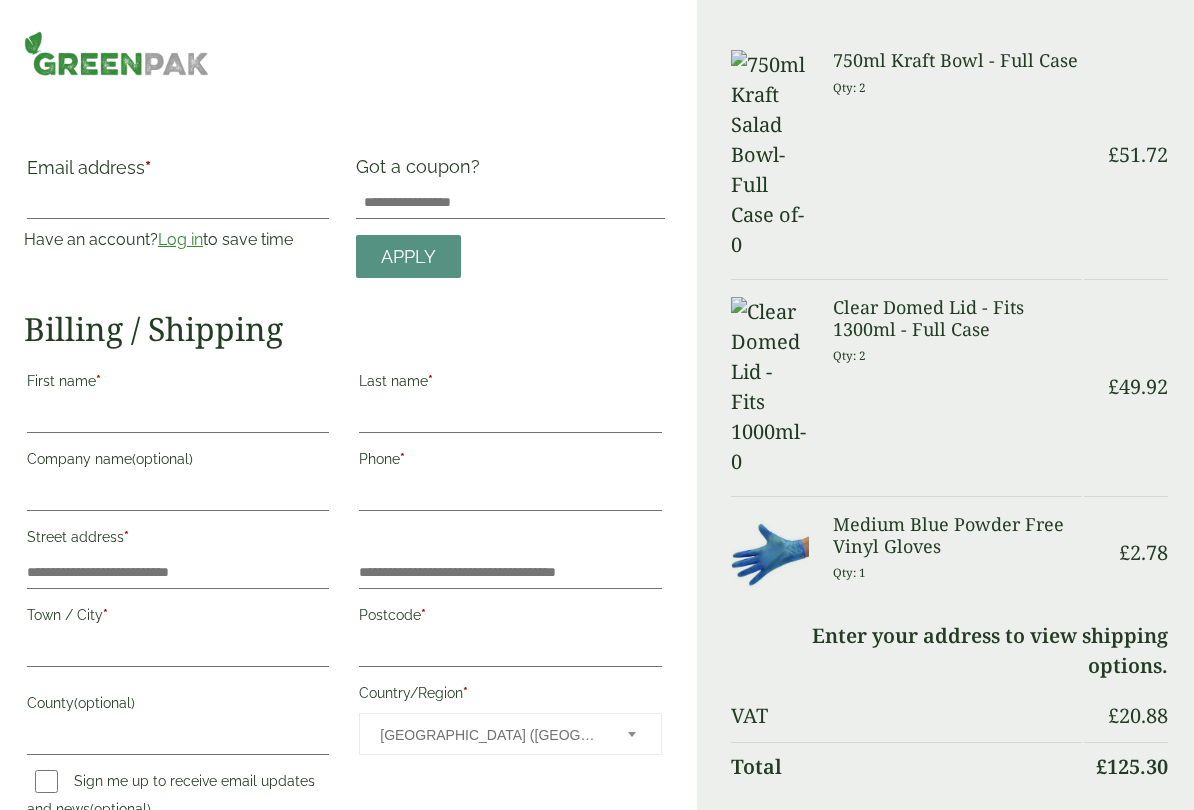 scroll, scrollTop: 1, scrollLeft: 0, axis: vertical 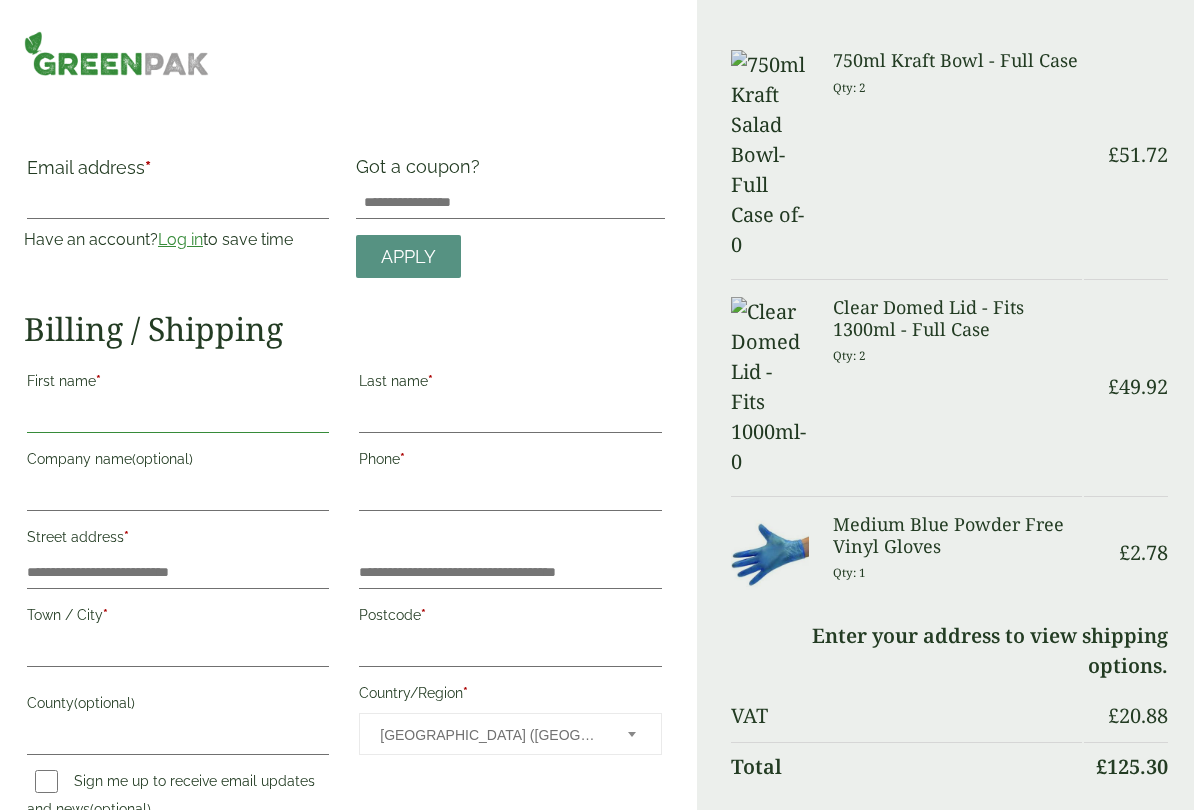 click on "First name  *" at bounding box center (178, 417) 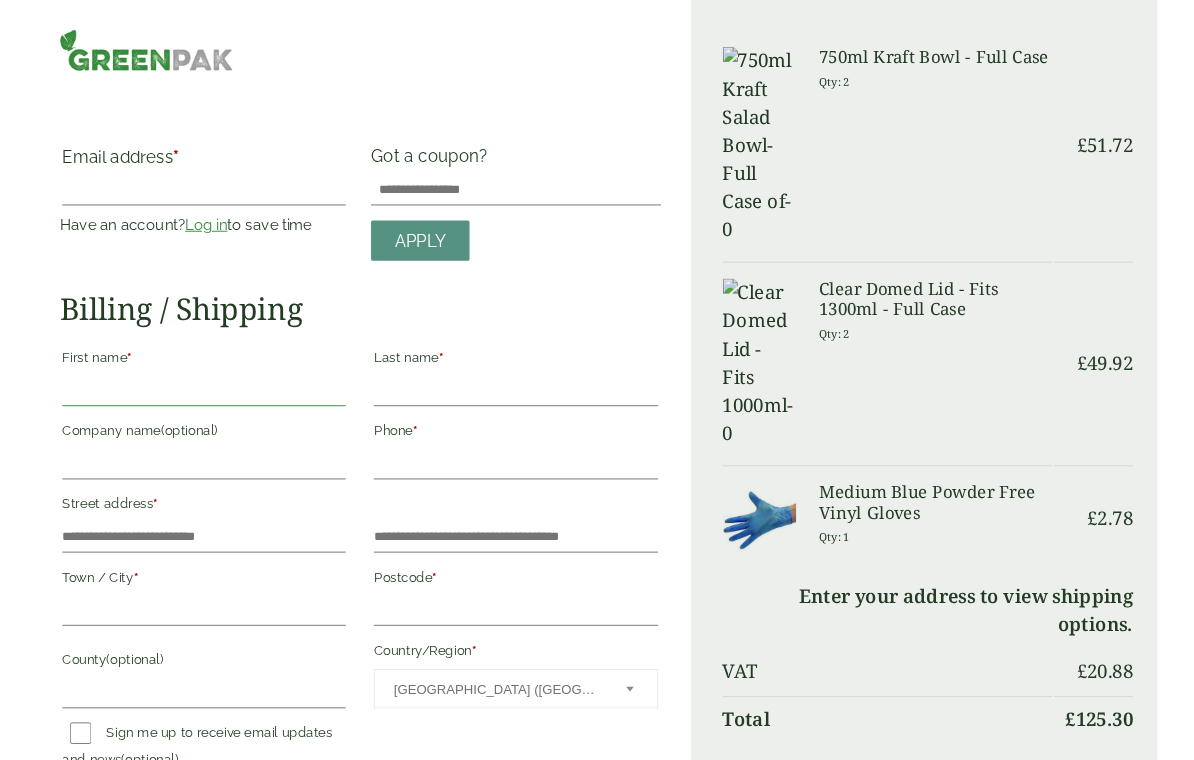 scroll, scrollTop: 0, scrollLeft: 0, axis: both 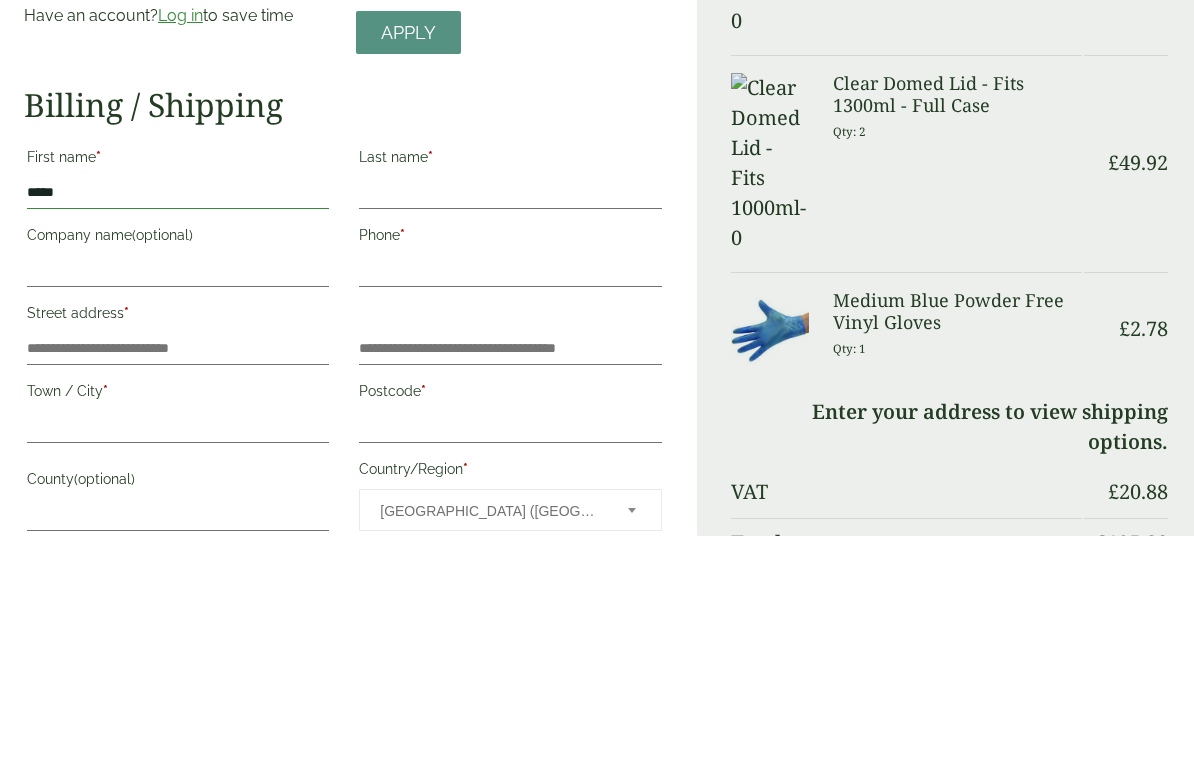 type on "*****" 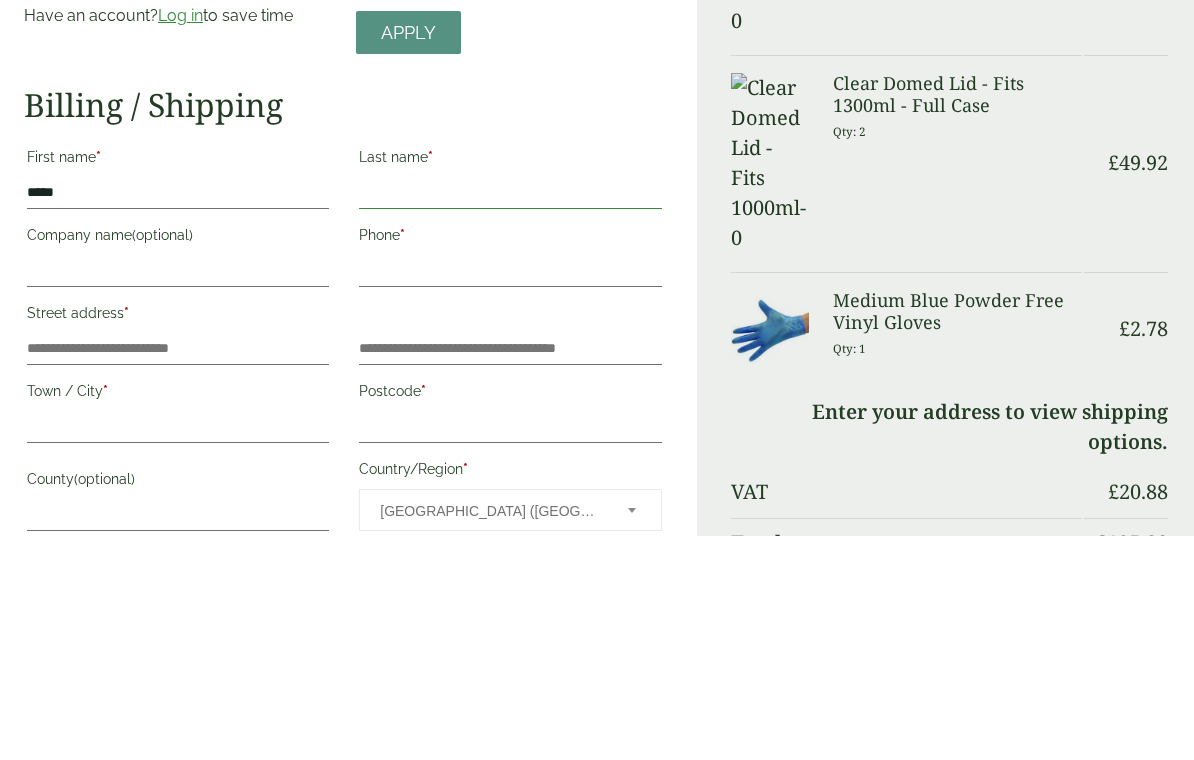 click on "Last name  *" at bounding box center (510, 418) 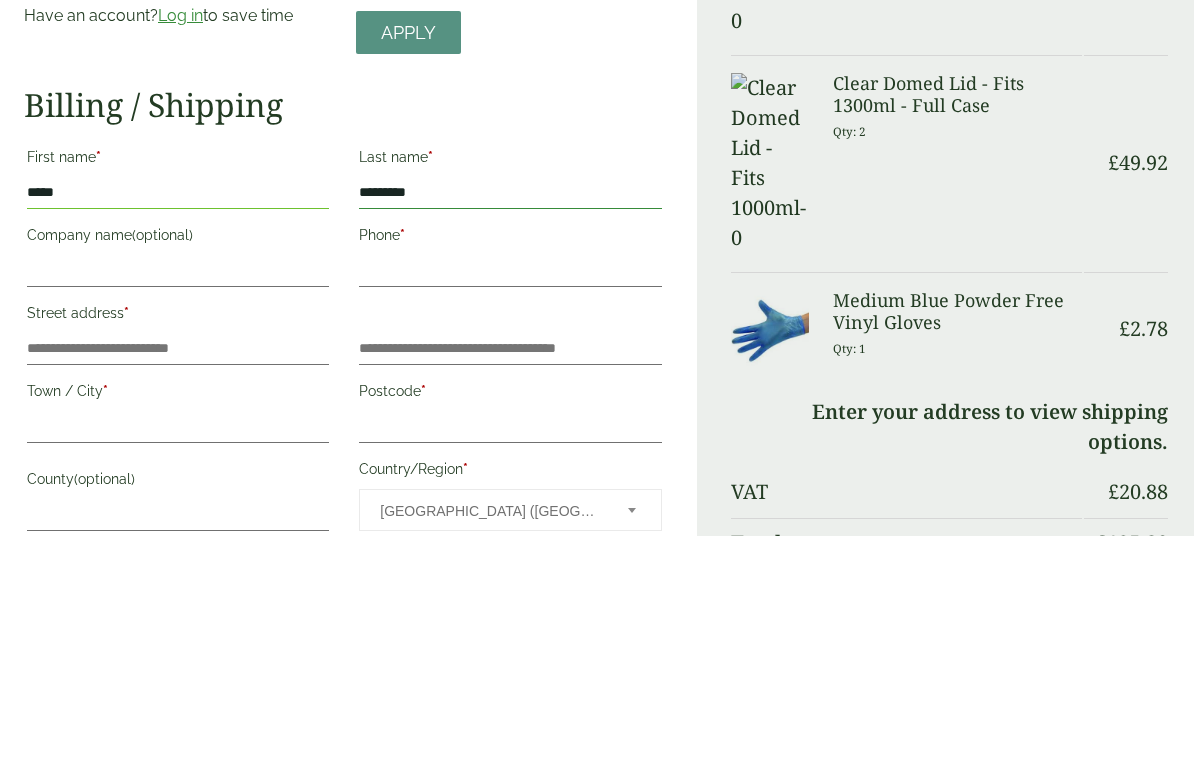 type on "*********" 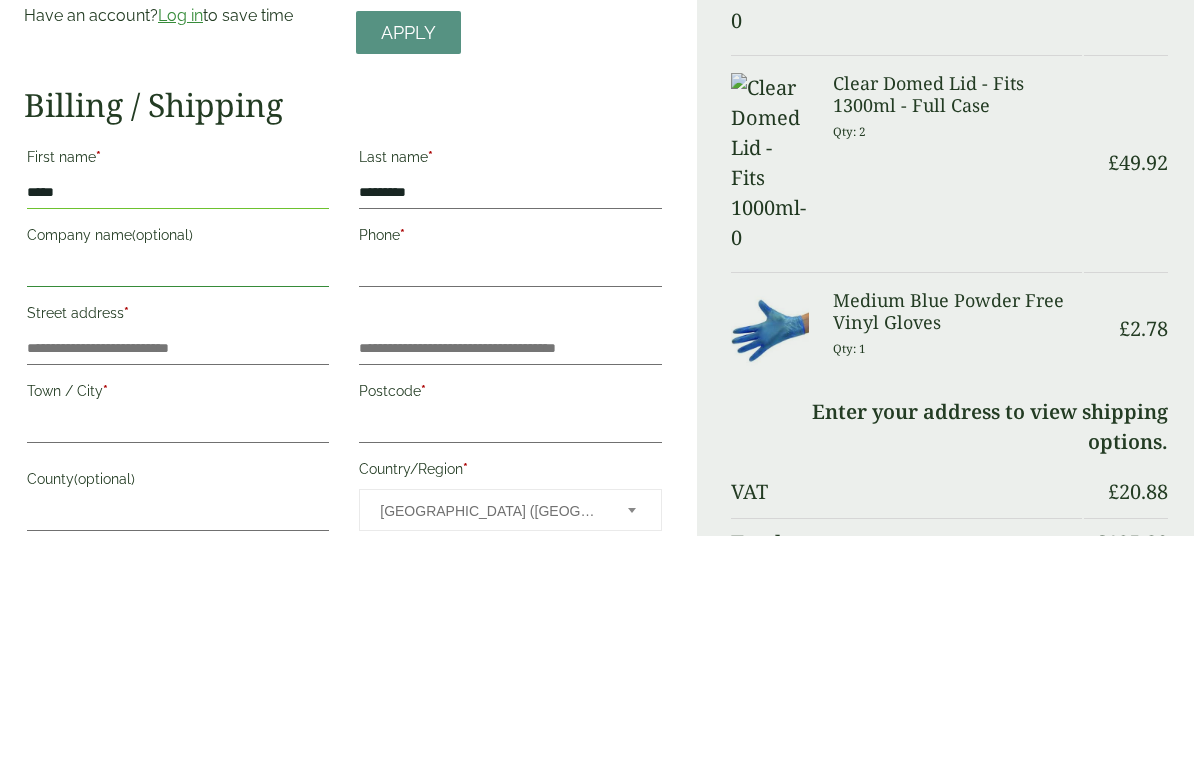 click on "Company name  (optional)" at bounding box center (178, 496) 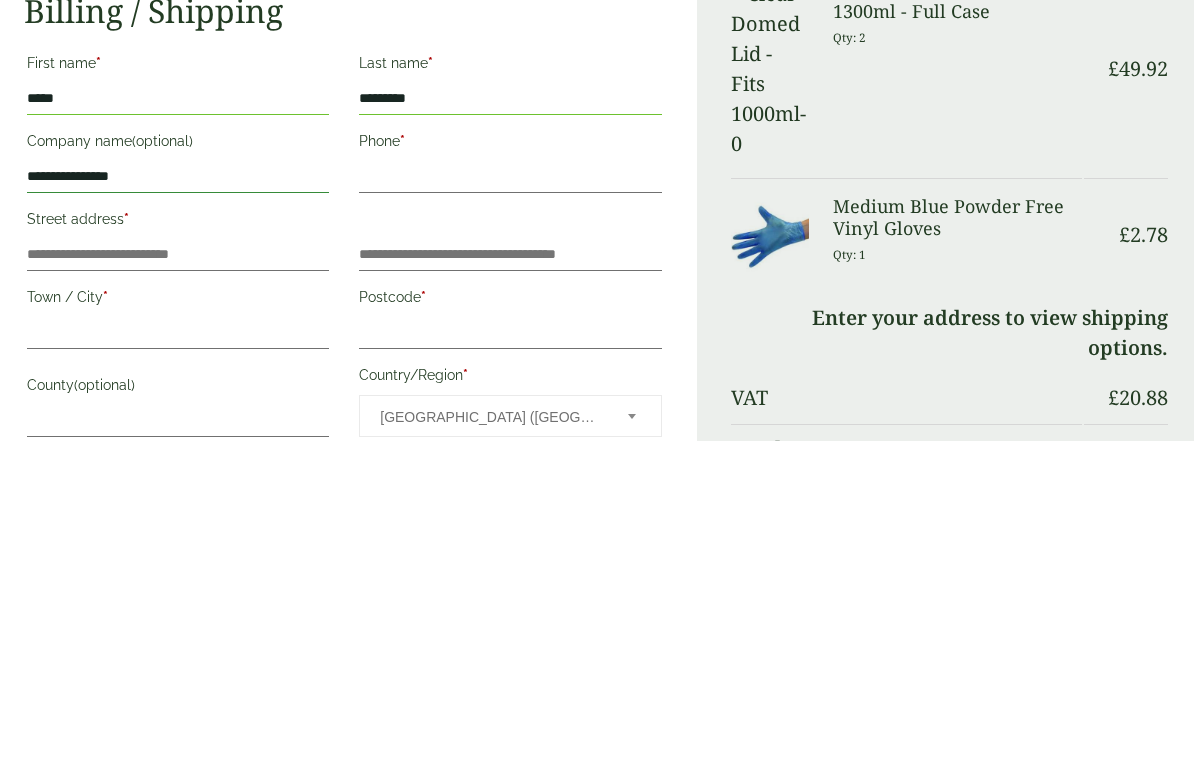 type on "**********" 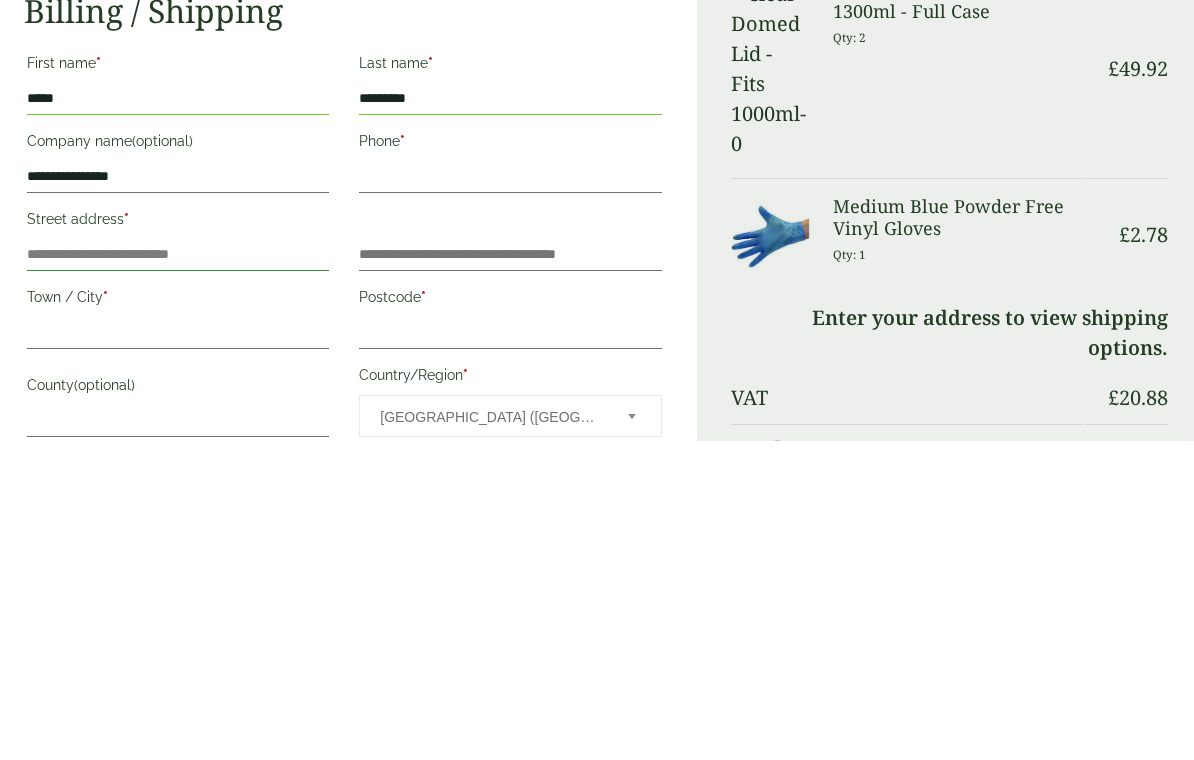 click on "Street address  *" at bounding box center [178, 574] 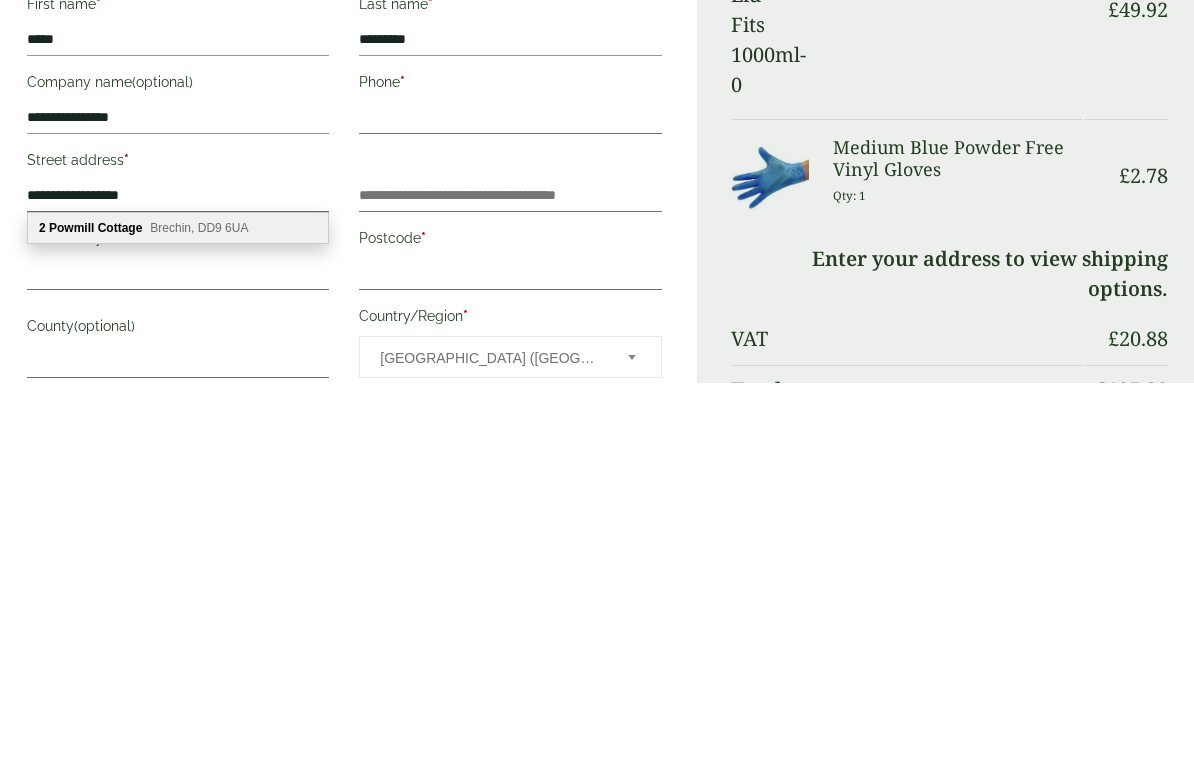 type on "**********" 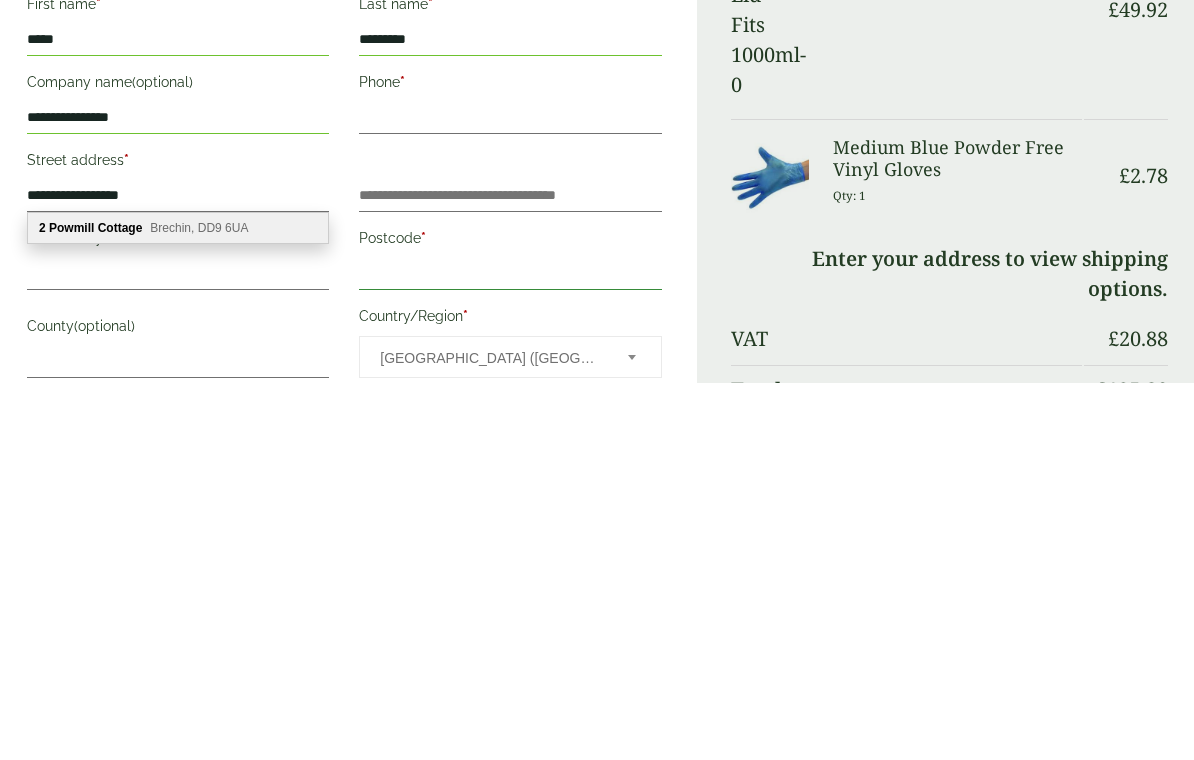 click on "Postcode  *" at bounding box center (510, 652) 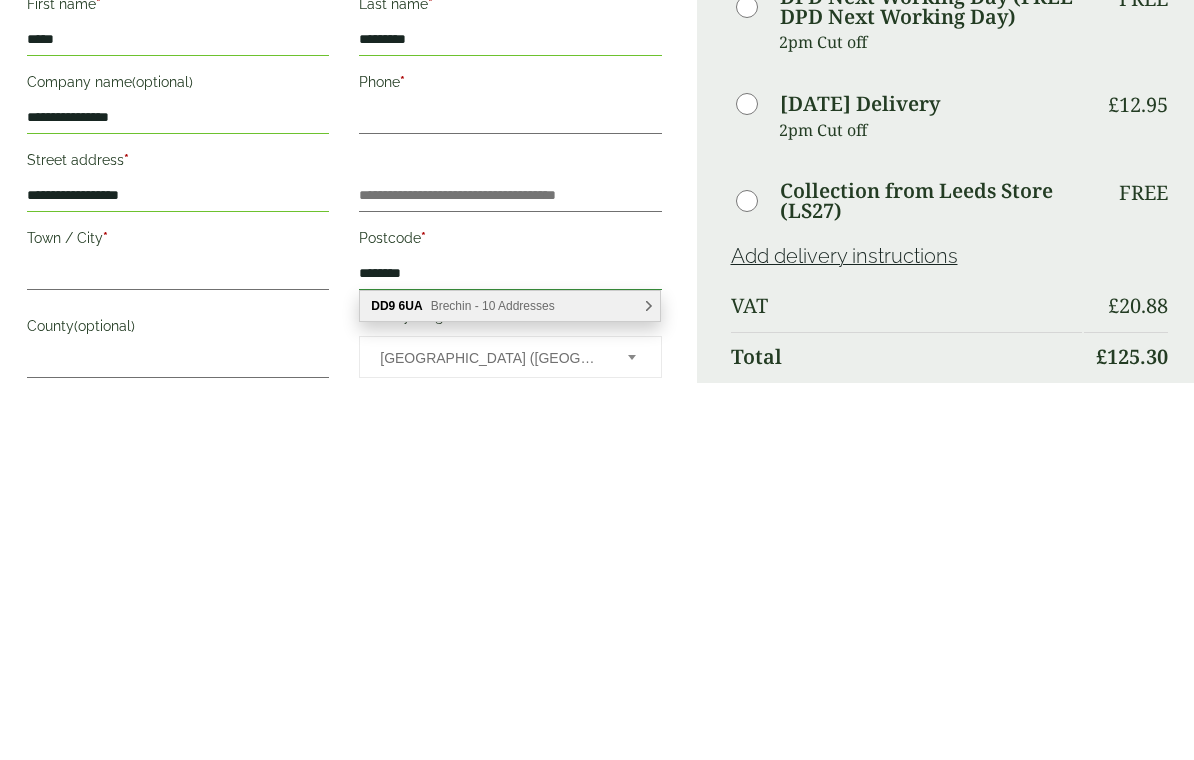 type on "********" 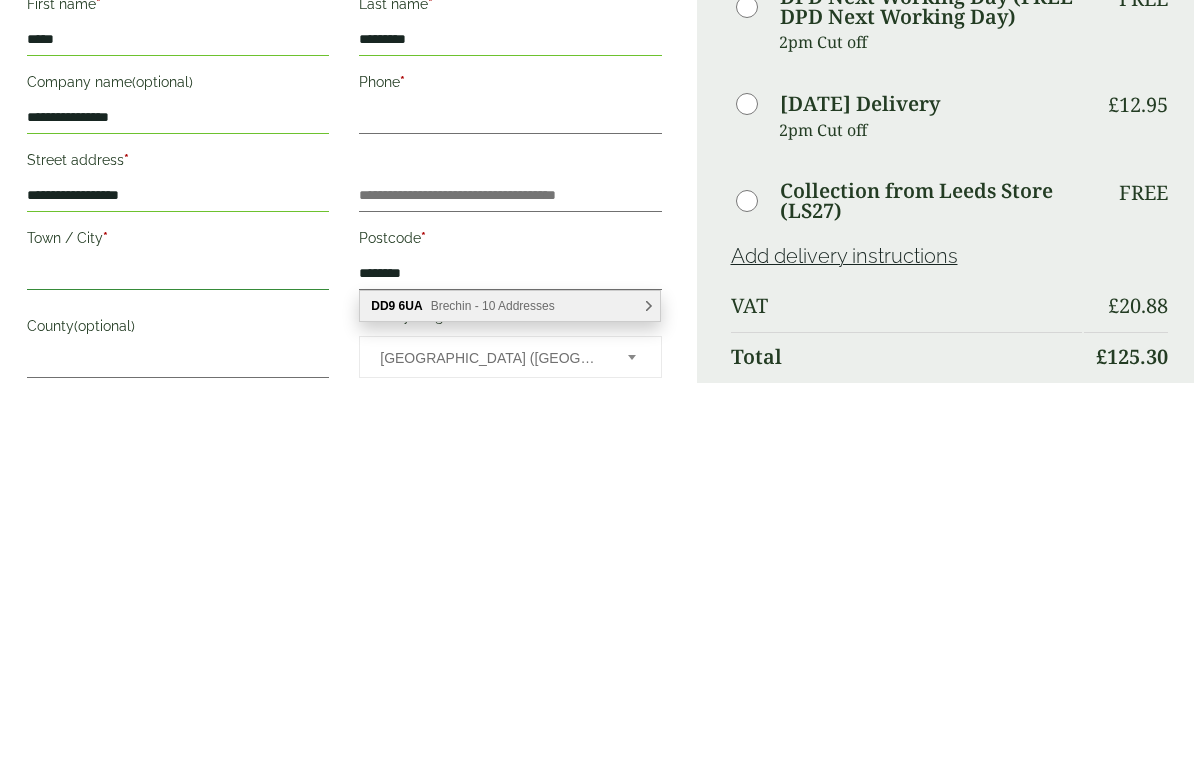 click on "Town / City  *" at bounding box center (178, 652) 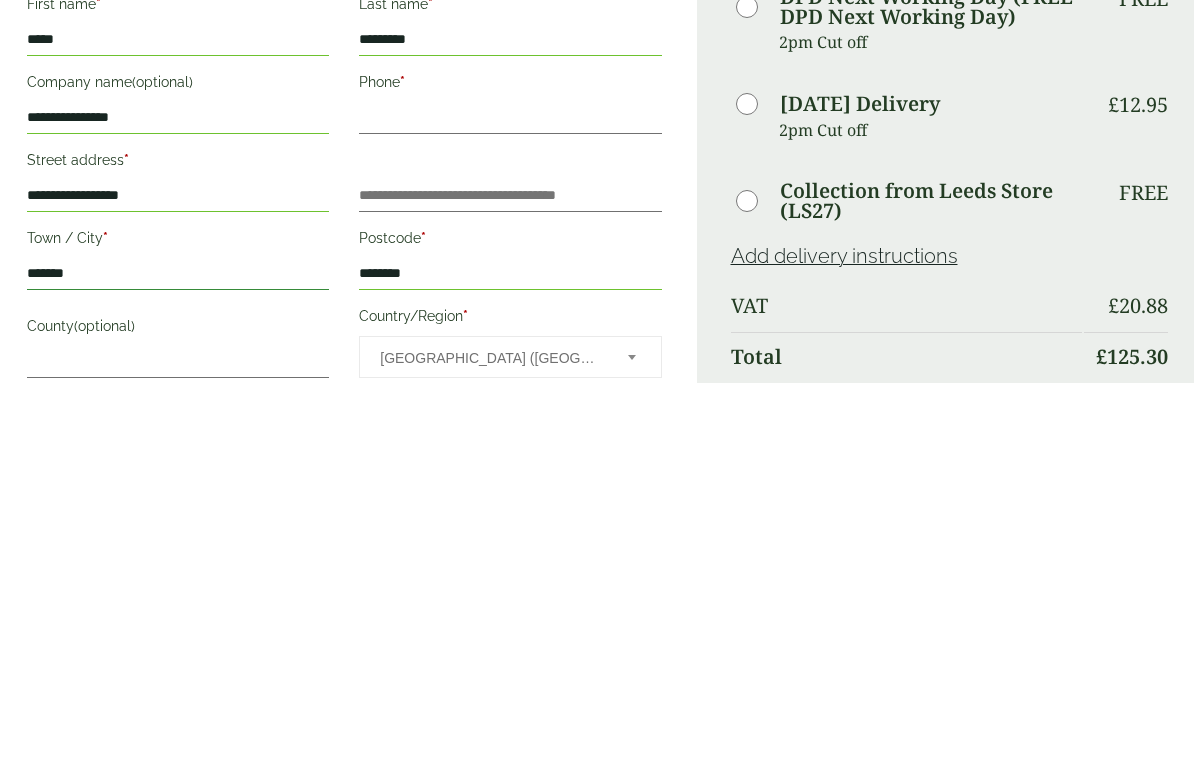 type on "*******" 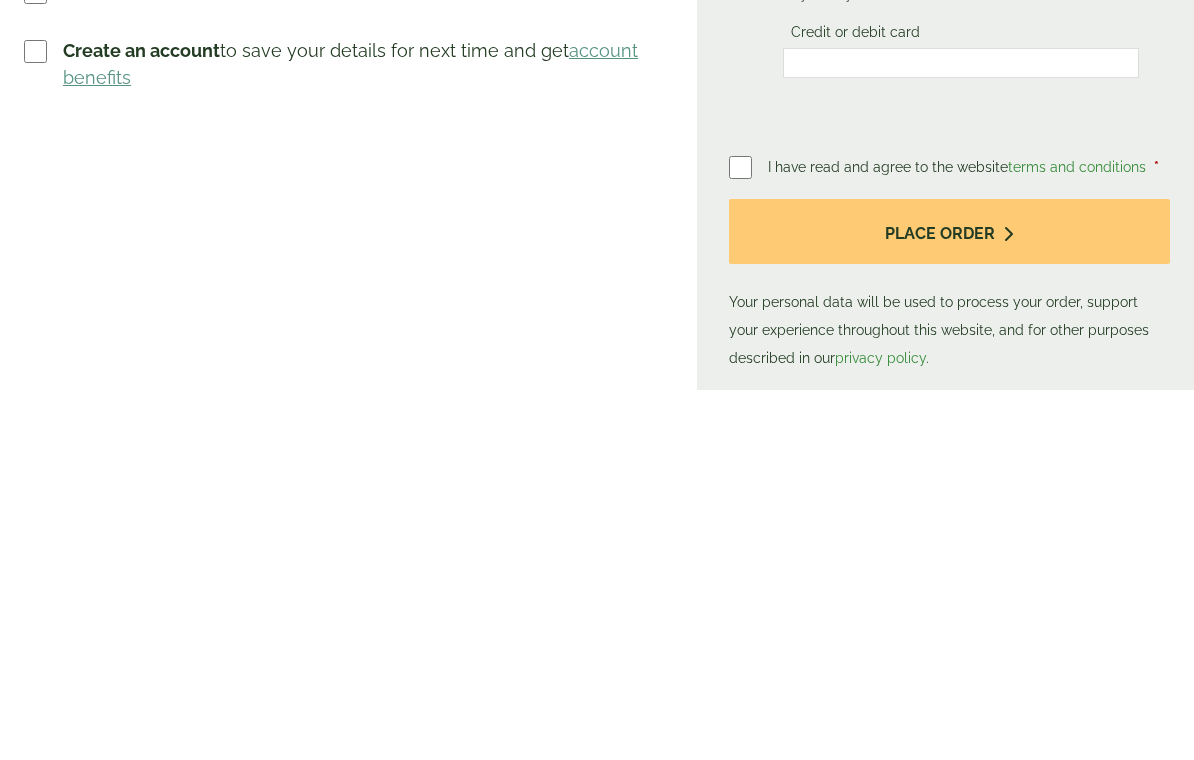 scroll, scrollTop: 611, scrollLeft: 0, axis: vertical 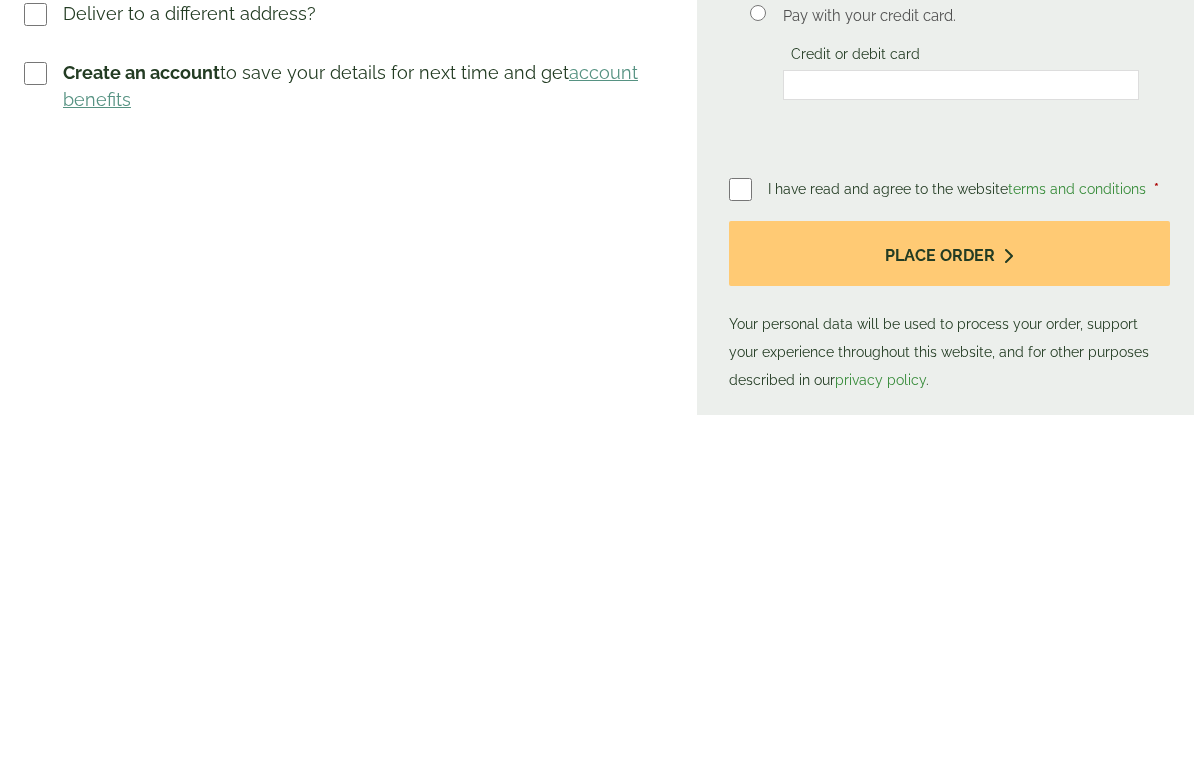 click on "Place order" at bounding box center (950, 598) 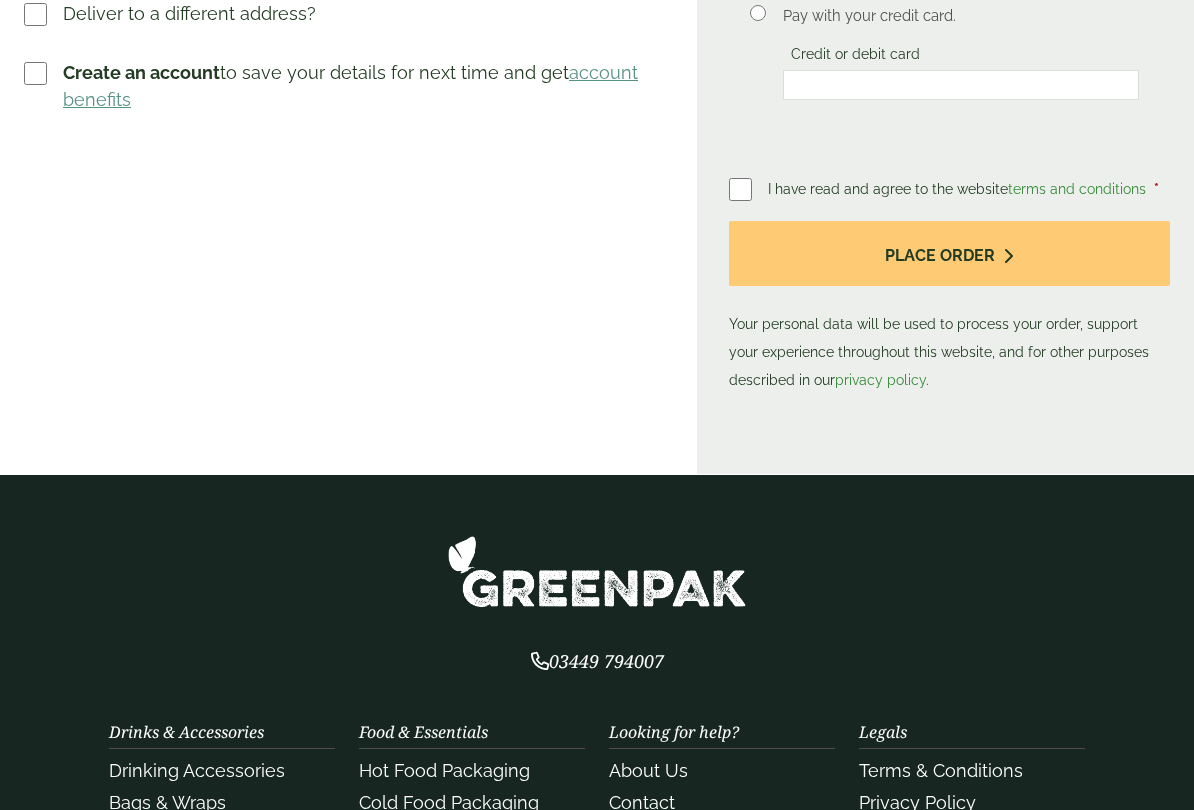 scroll, scrollTop: 0, scrollLeft: 0, axis: both 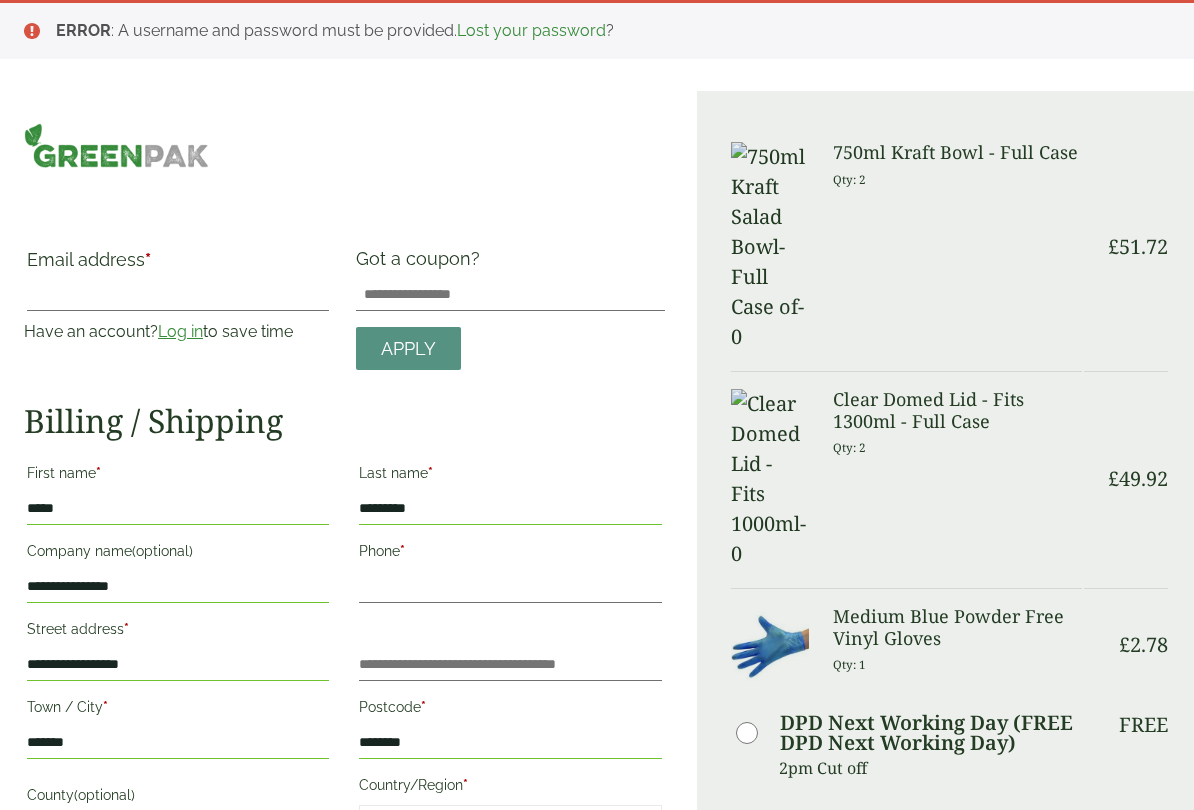 click on "Order Summary
Item
Ammount
750ml Kraft Bowl - Full Case
Qty: 2
£ 51.72
Clear Domed Lid - Fits 1300ml - Full Case
Qty: 2" at bounding box center (946, 889) 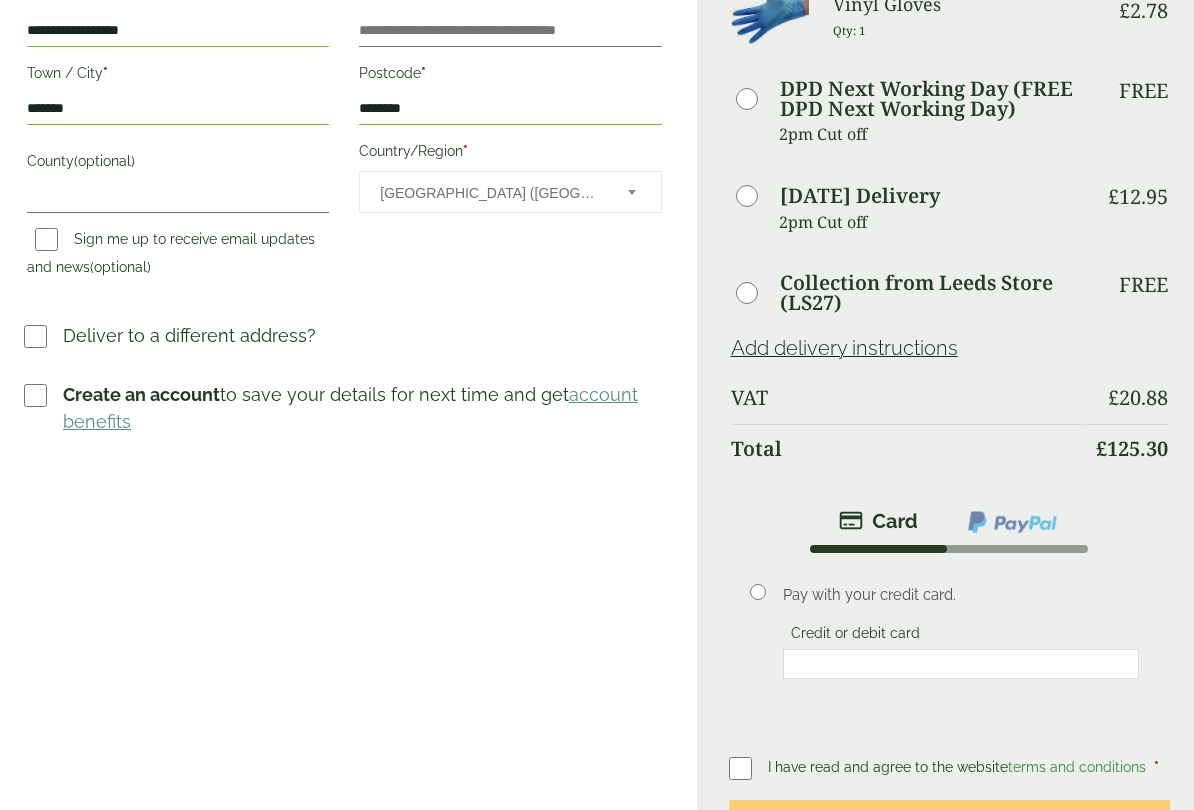 scroll, scrollTop: 652, scrollLeft: 0, axis: vertical 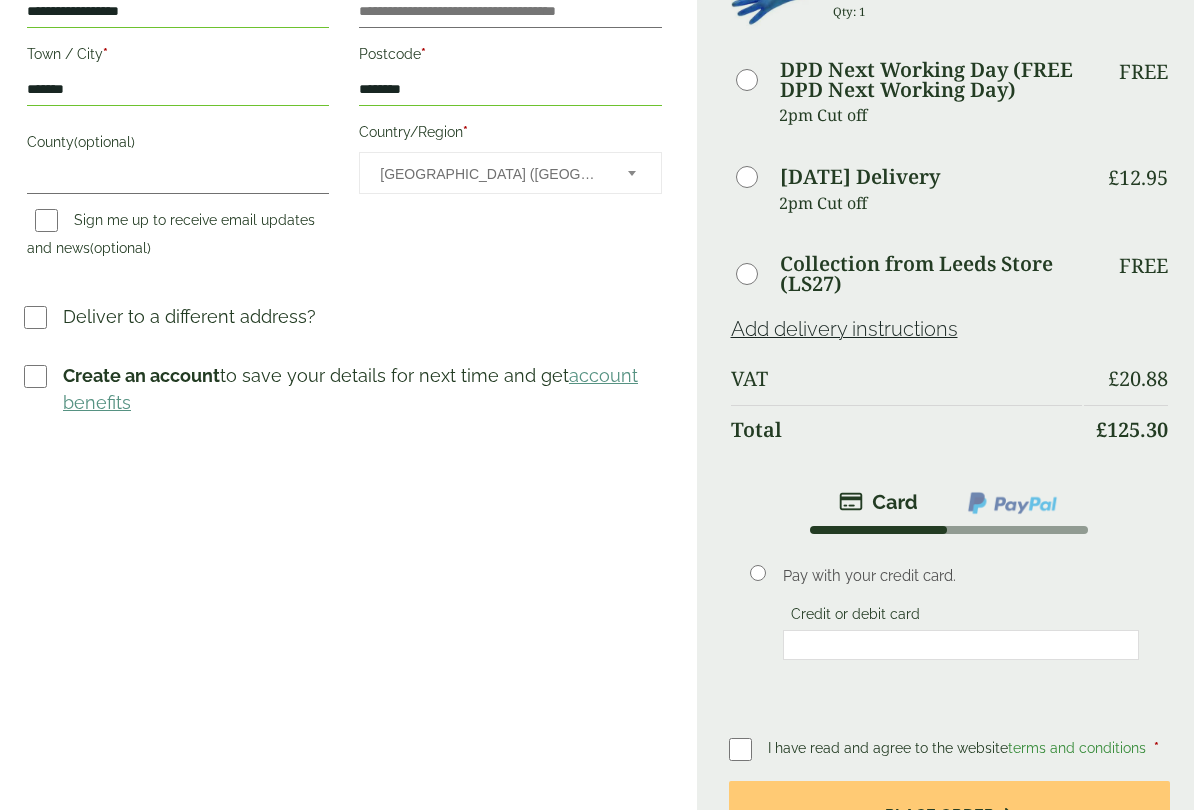 click on "Place order" at bounding box center [950, 814] 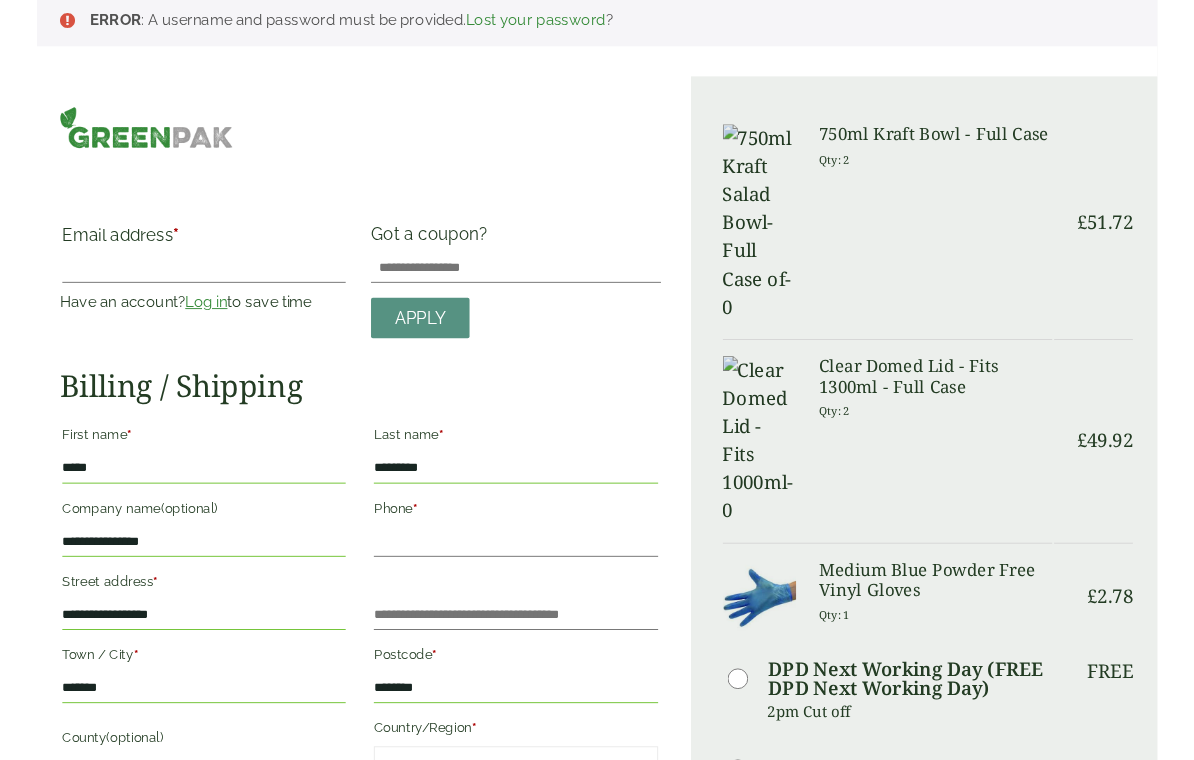 scroll, scrollTop: 16, scrollLeft: 0, axis: vertical 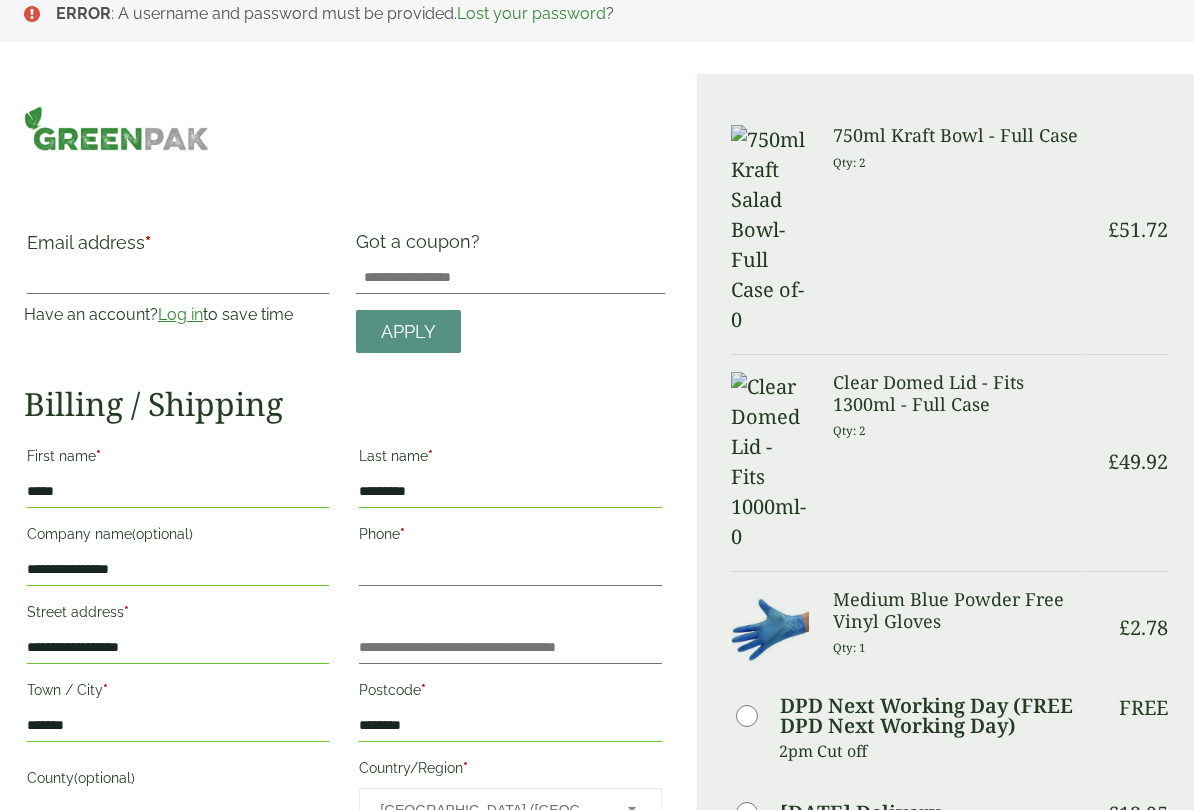 click on "Phone  *" at bounding box center (510, 571) 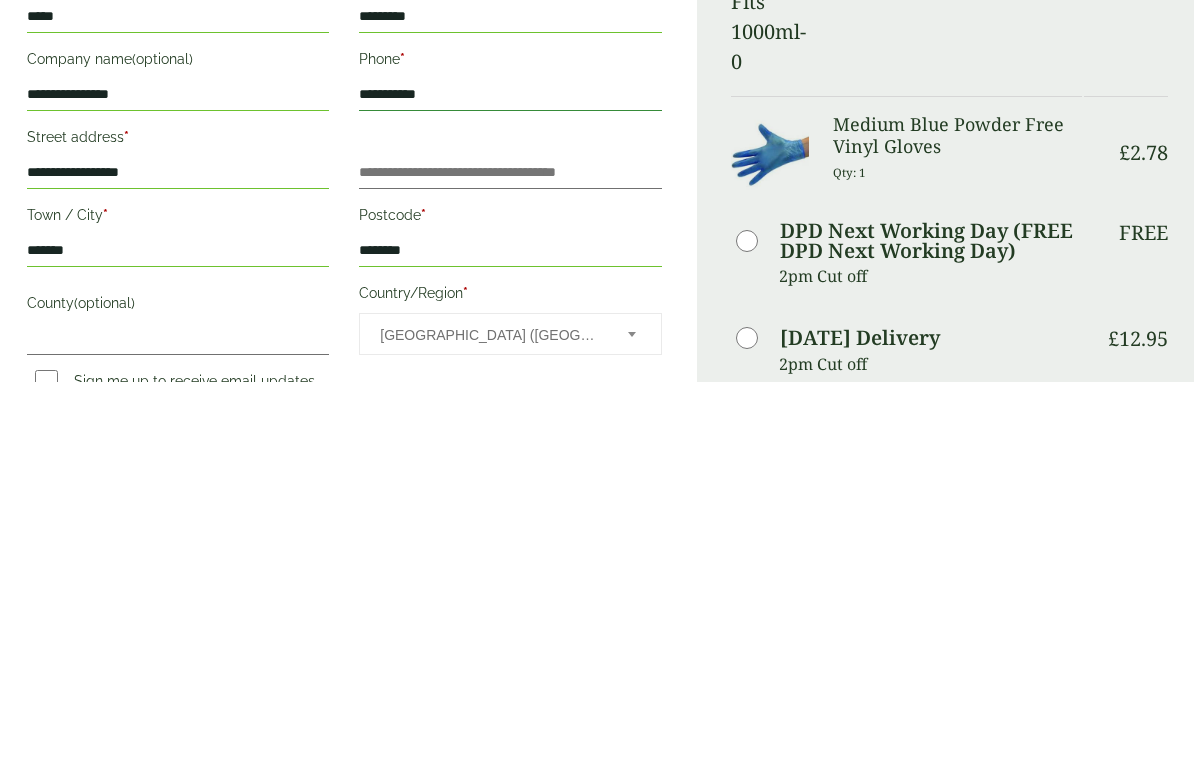 scroll, scrollTop: 115, scrollLeft: 0, axis: vertical 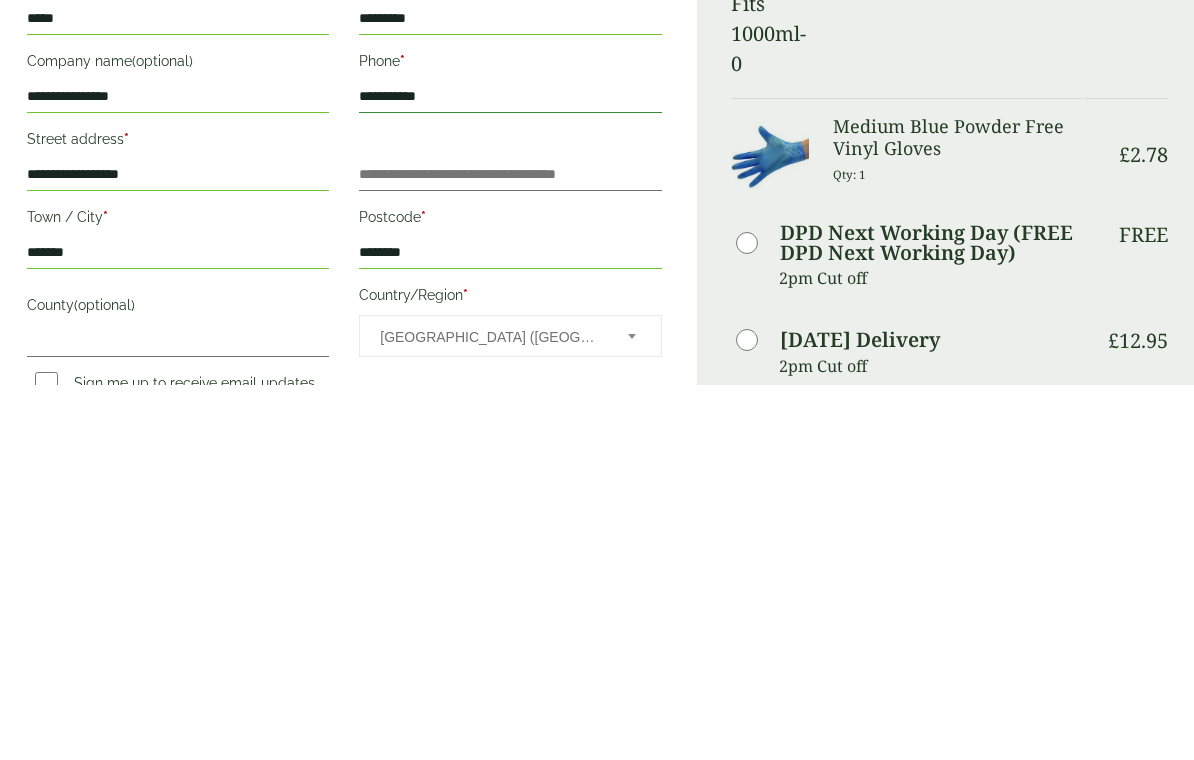 type on "**********" 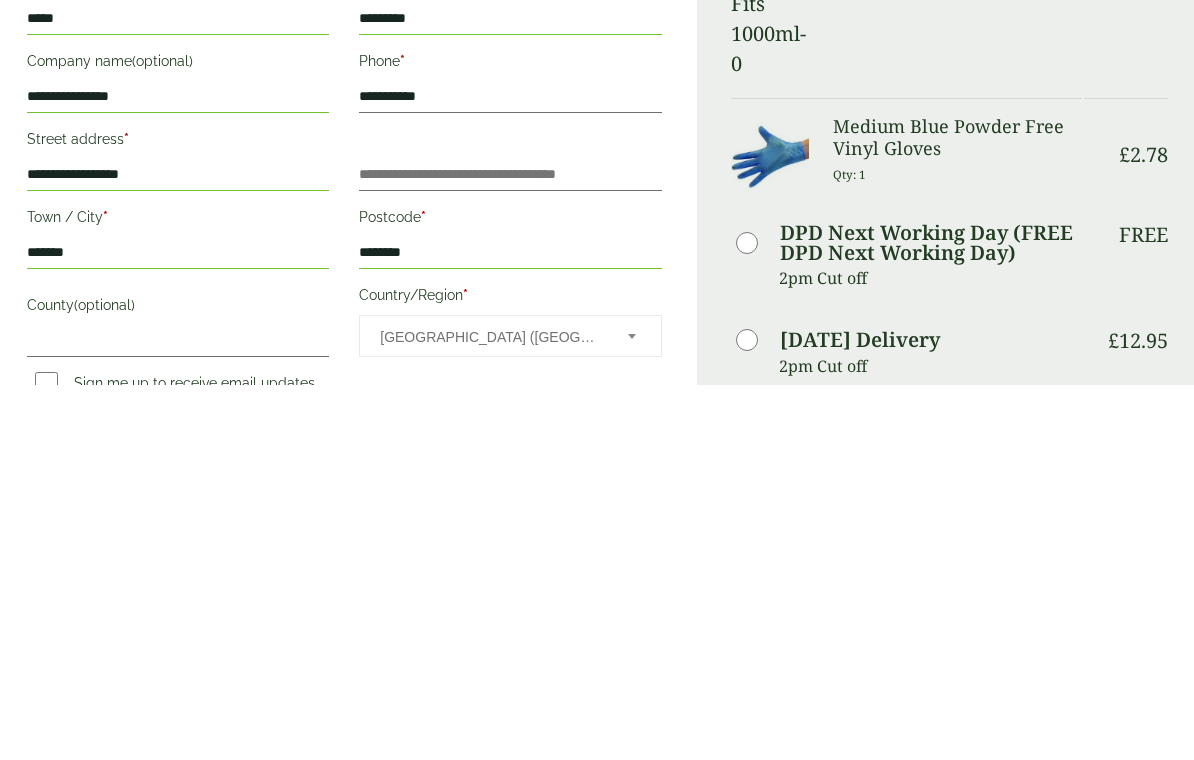 click on "********" at bounding box center [510, 628] 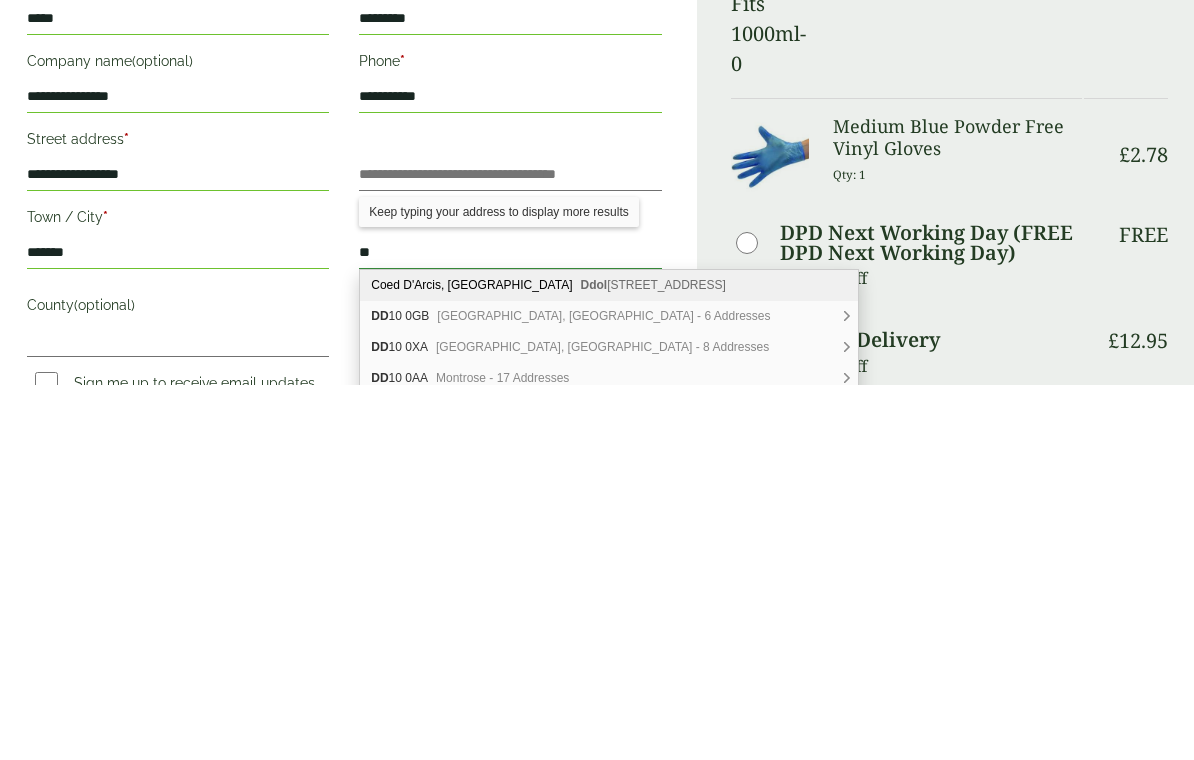 type on "*" 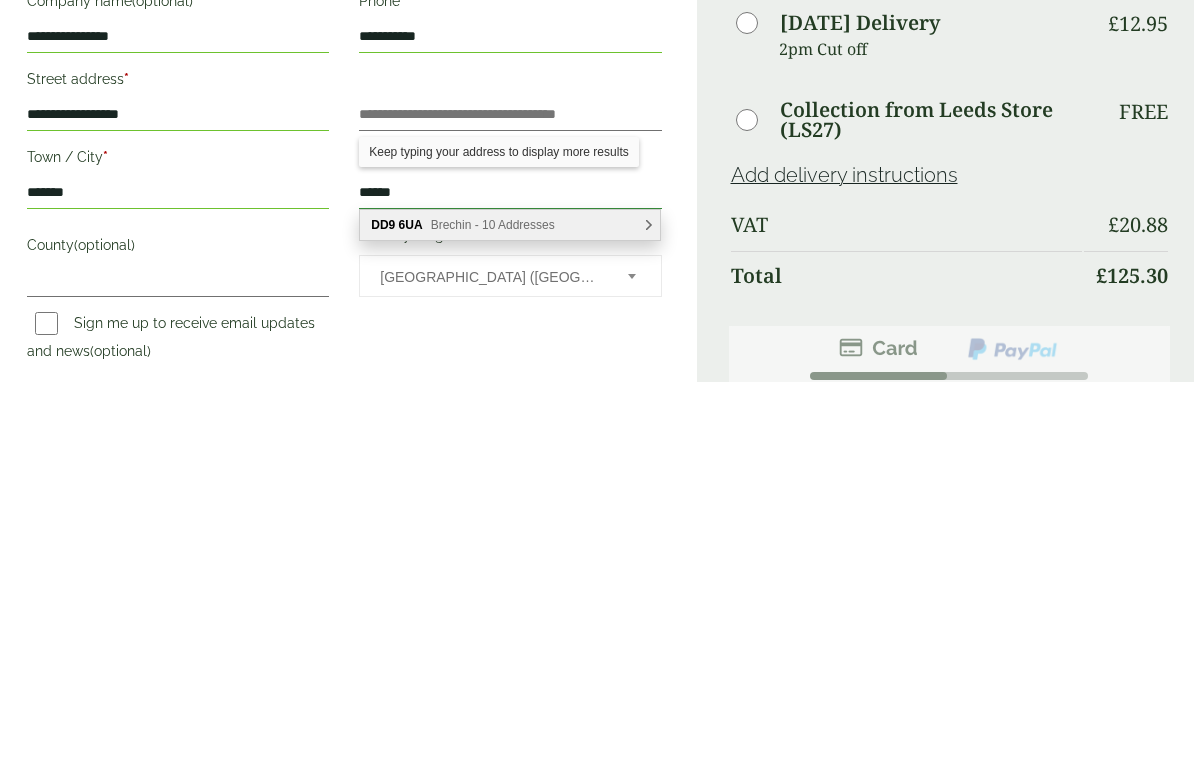 scroll, scrollTop: 173, scrollLeft: 0, axis: vertical 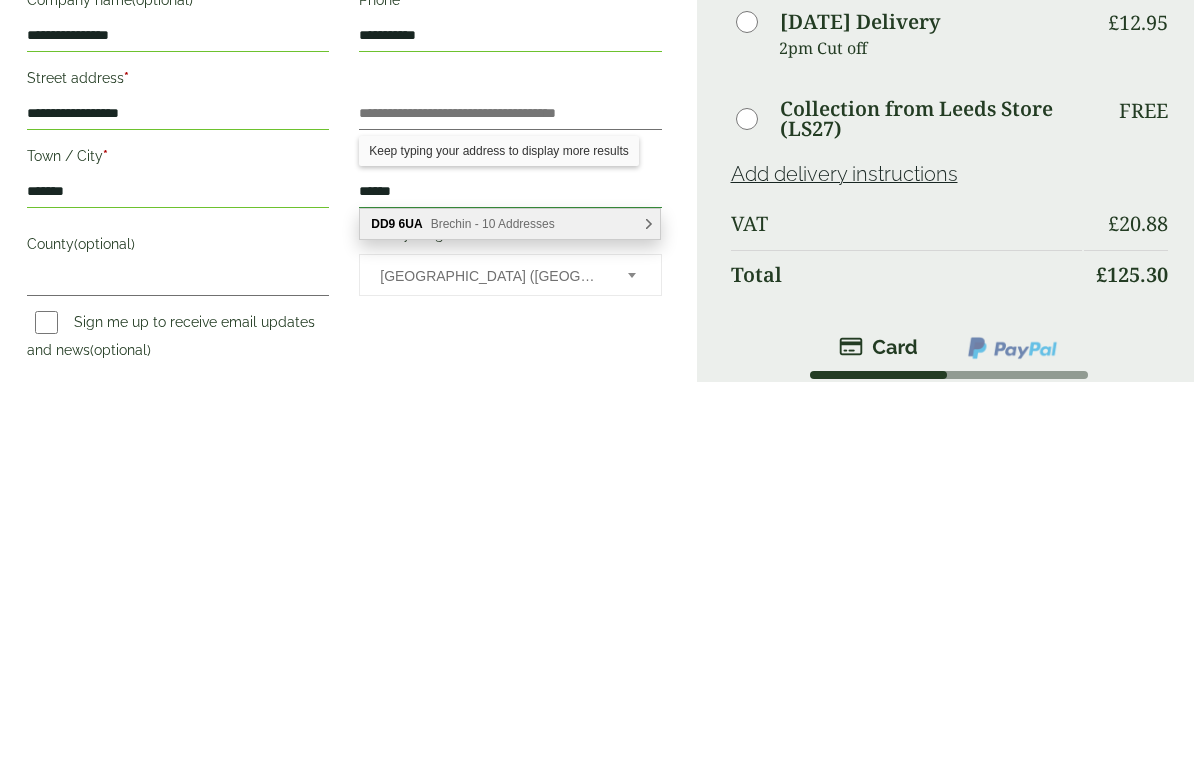 type on "******" 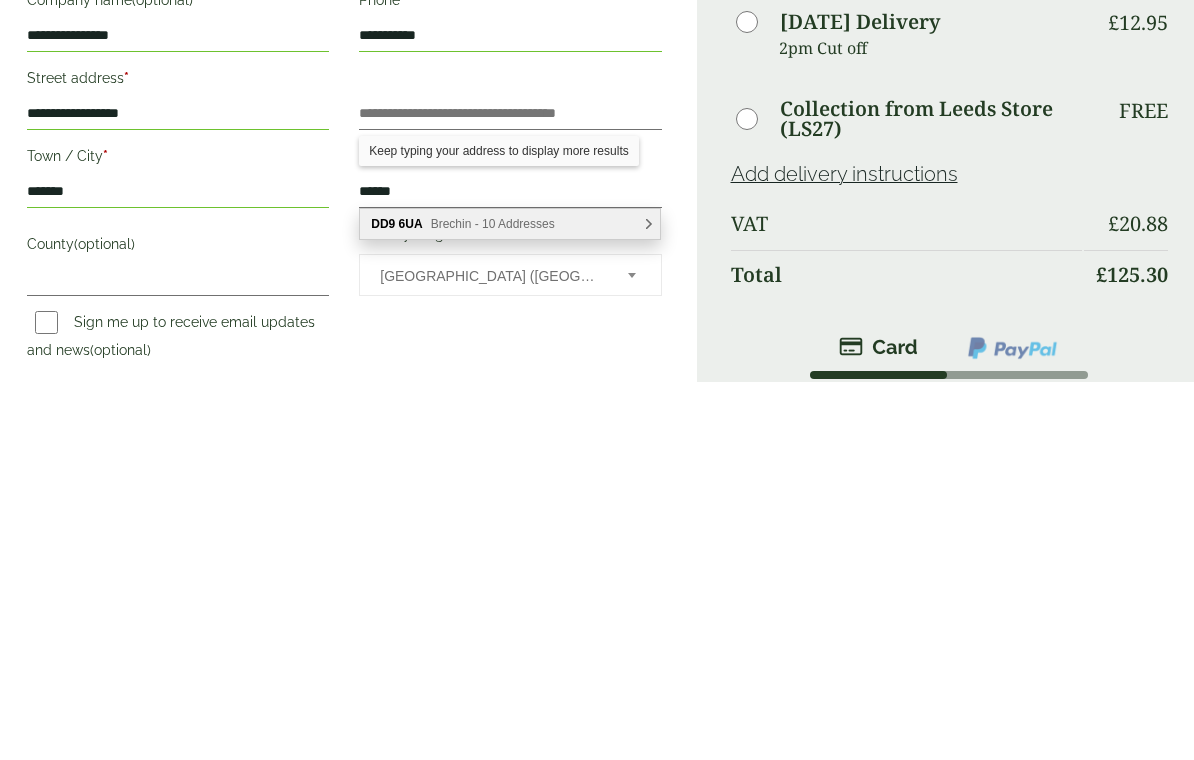 click on "**********" at bounding box center [510, 636] 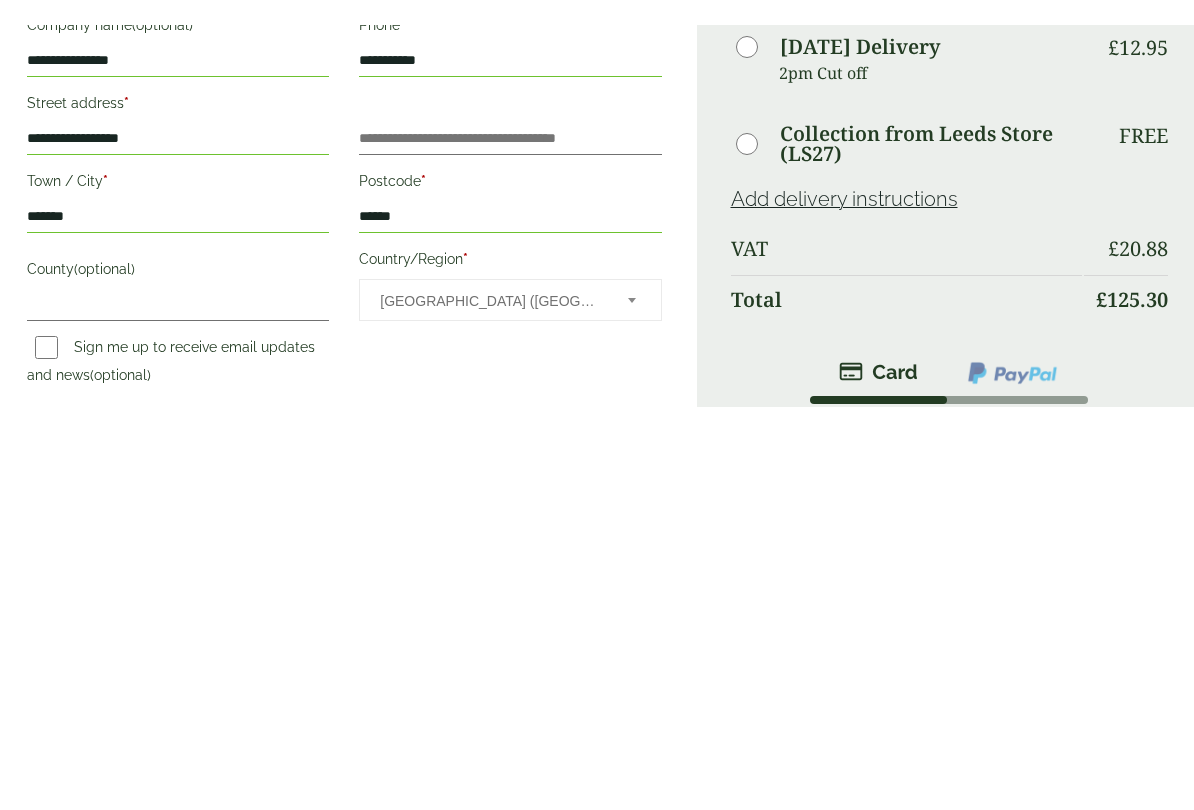 scroll, scrollTop: 551, scrollLeft: 0, axis: vertical 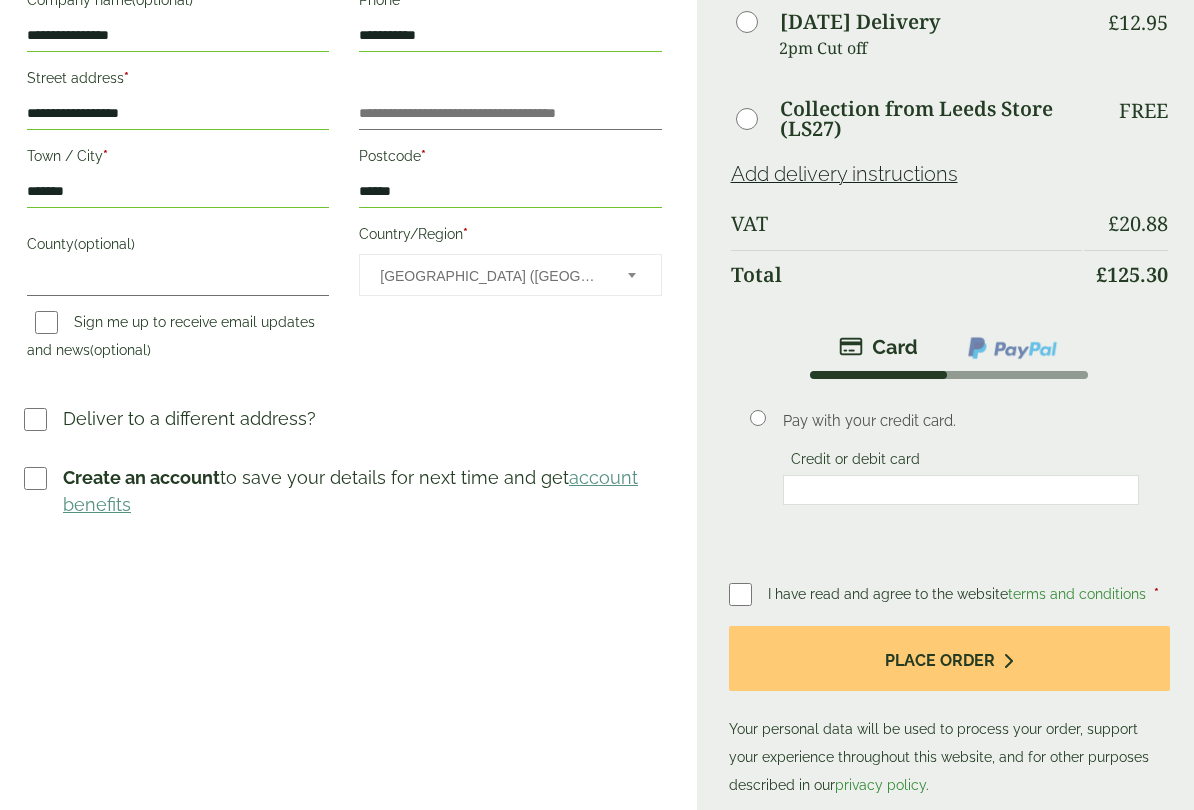 click at bounding box center [632, 275] 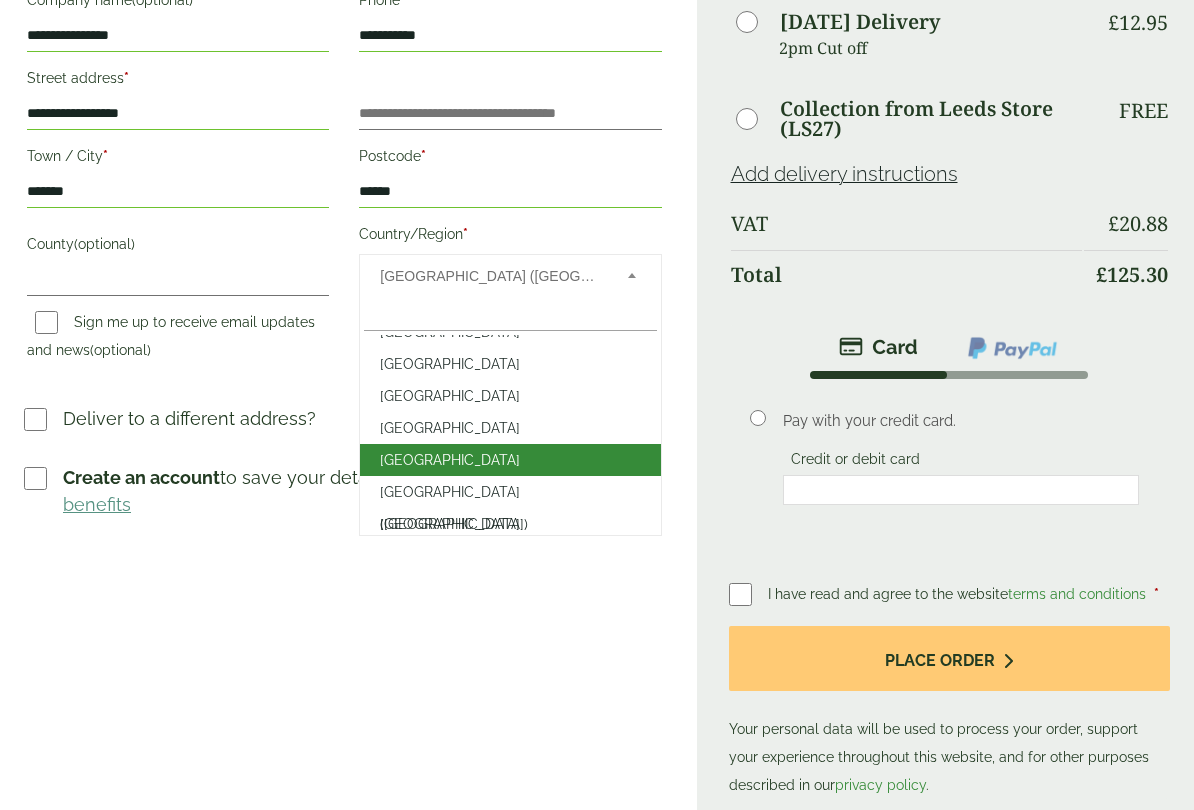 scroll, scrollTop: 7334, scrollLeft: 0, axis: vertical 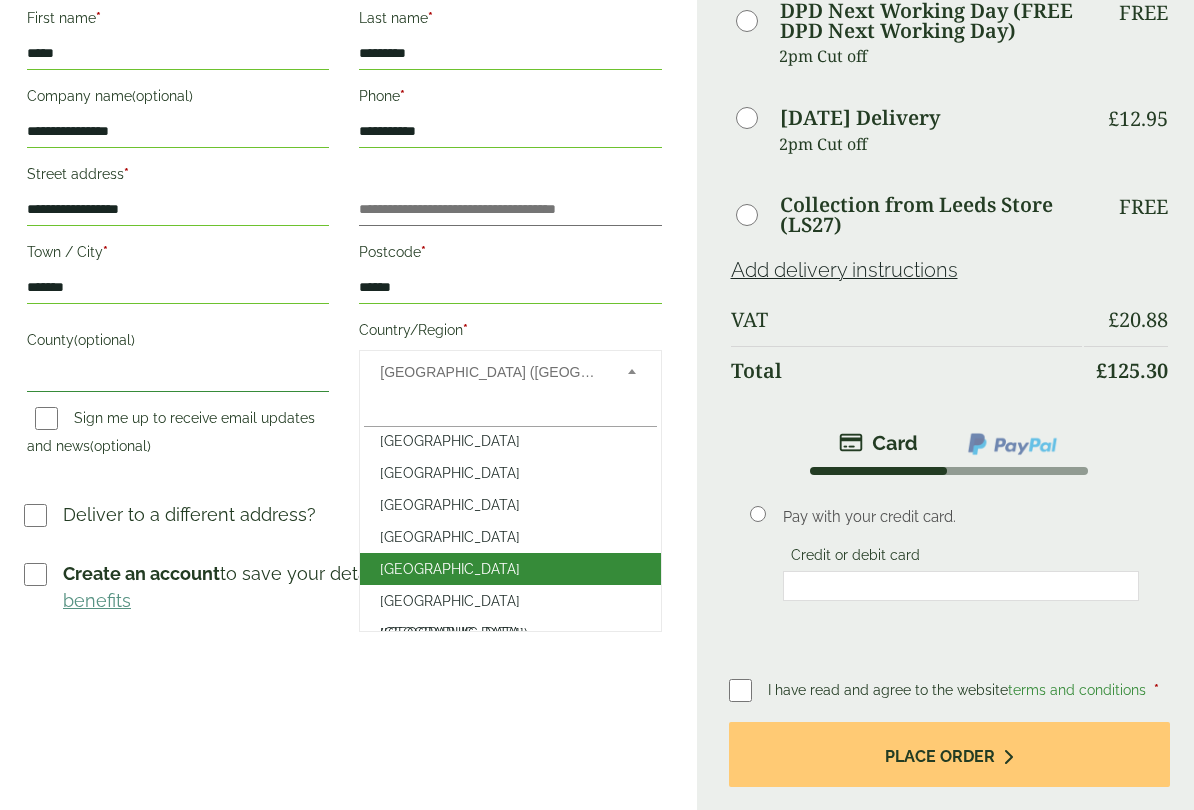 click on "County  (optional)" at bounding box center (178, 377) 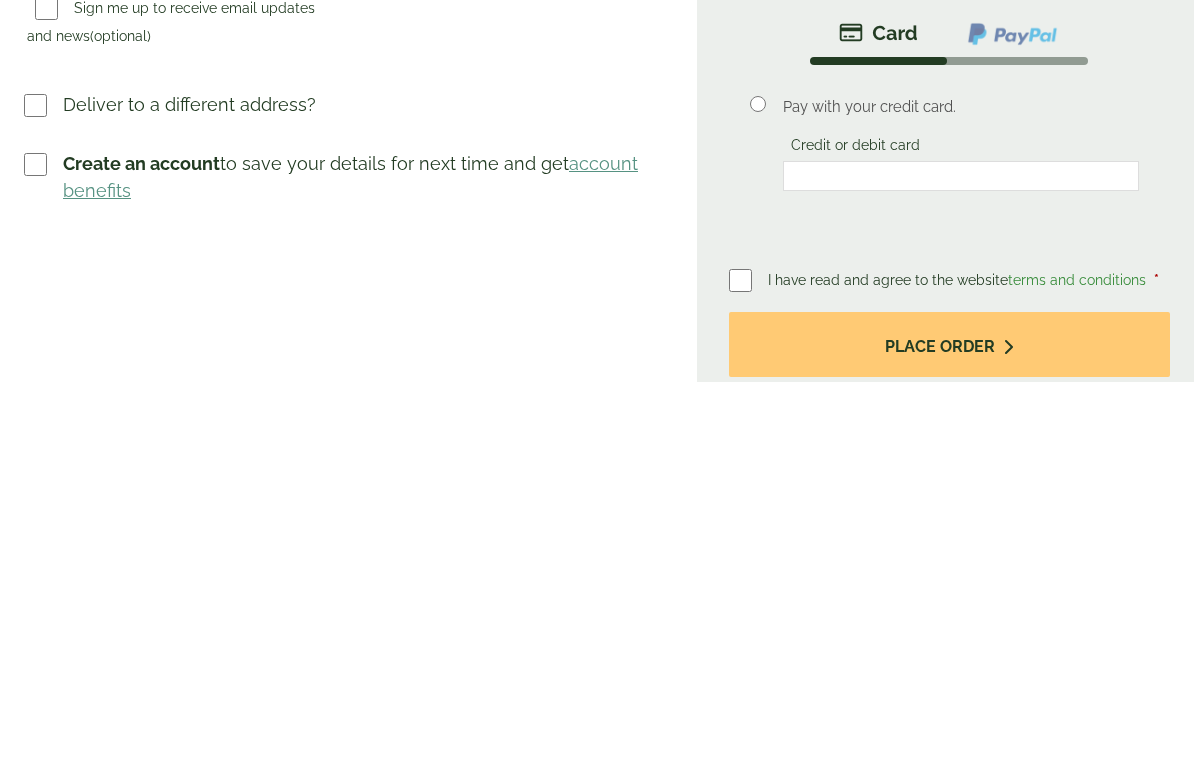 scroll, scrollTop: 499, scrollLeft: 0, axis: vertical 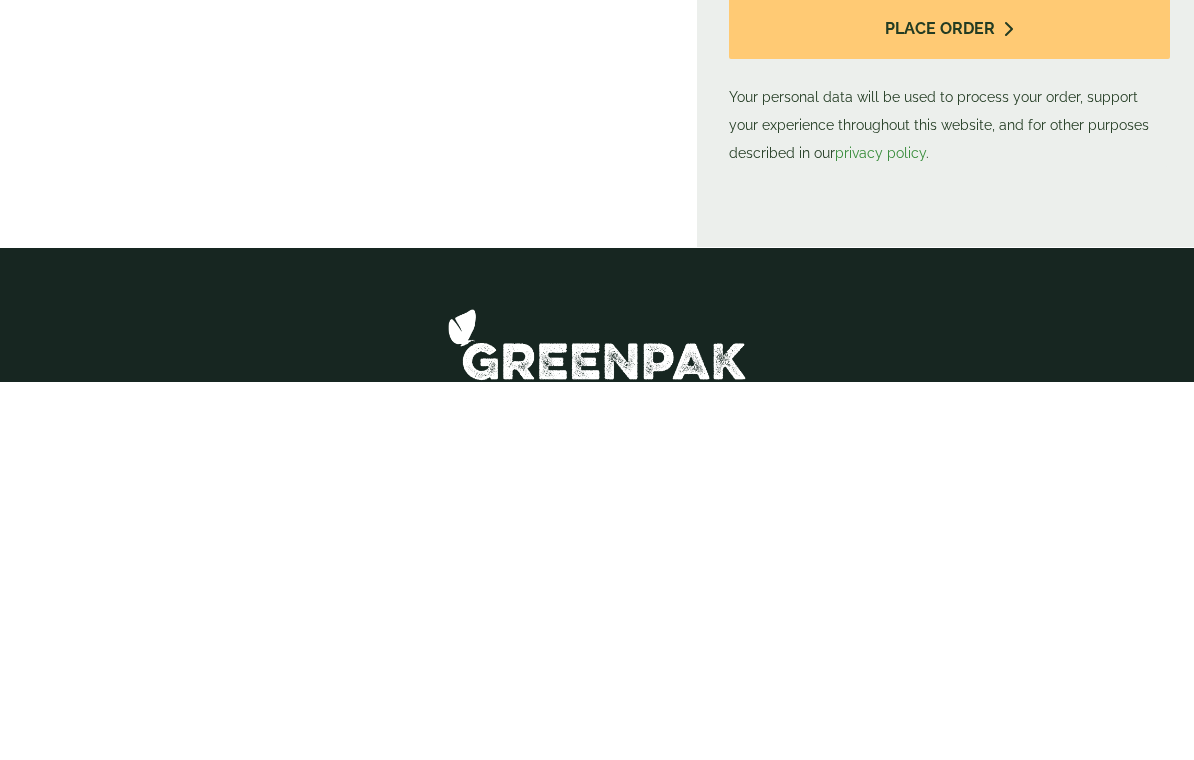type on "*****" 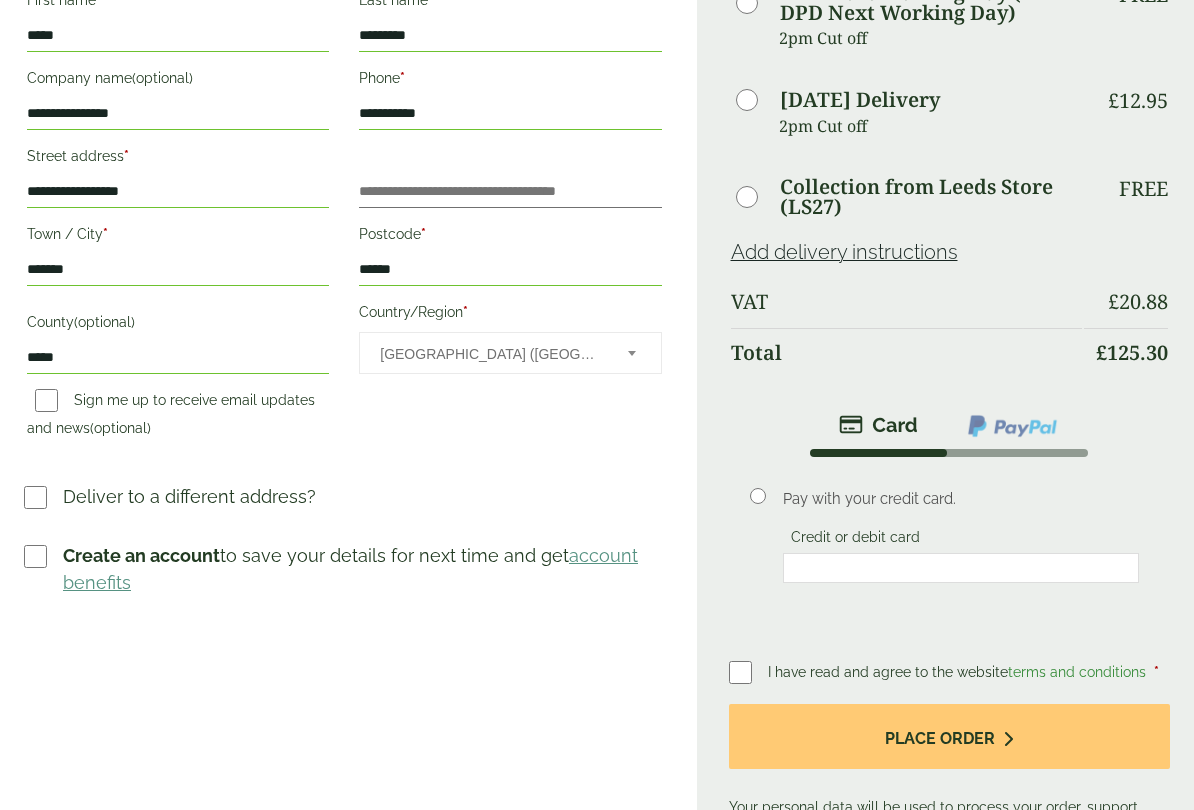 scroll, scrollTop: 473, scrollLeft: 0, axis: vertical 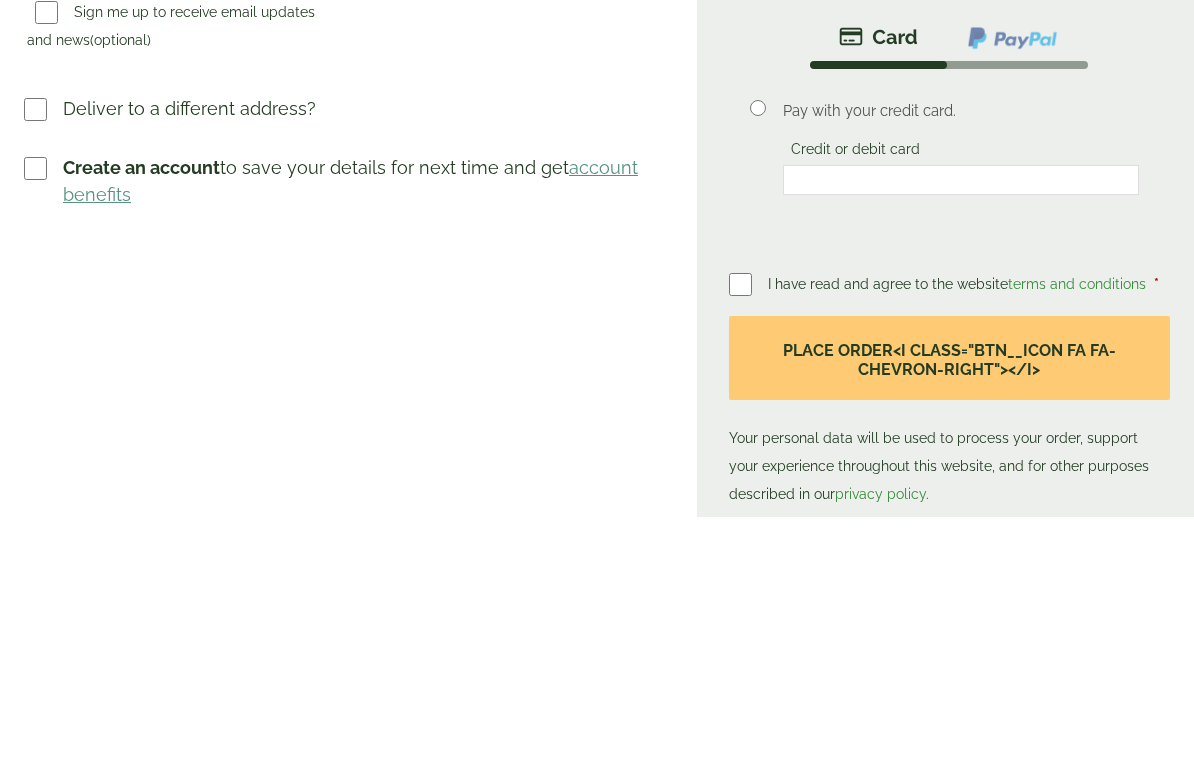 click at bounding box center [961, 423] 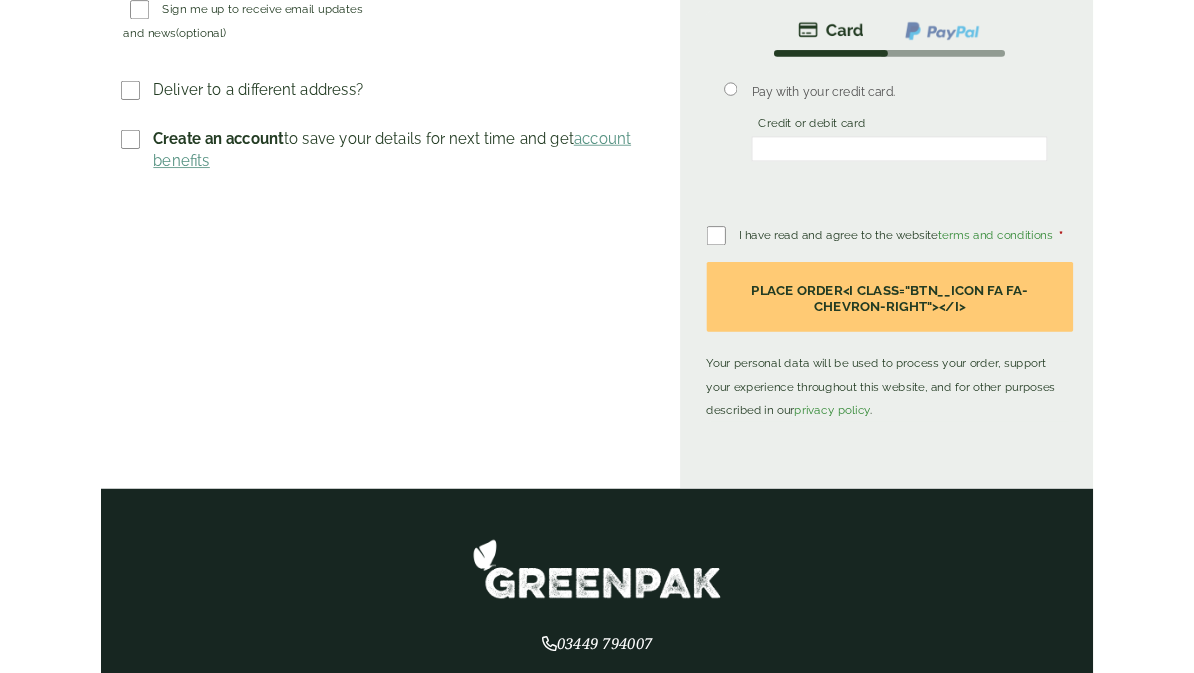 scroll, scrollTop: 918, scrollLeft: 0, axis: vertical 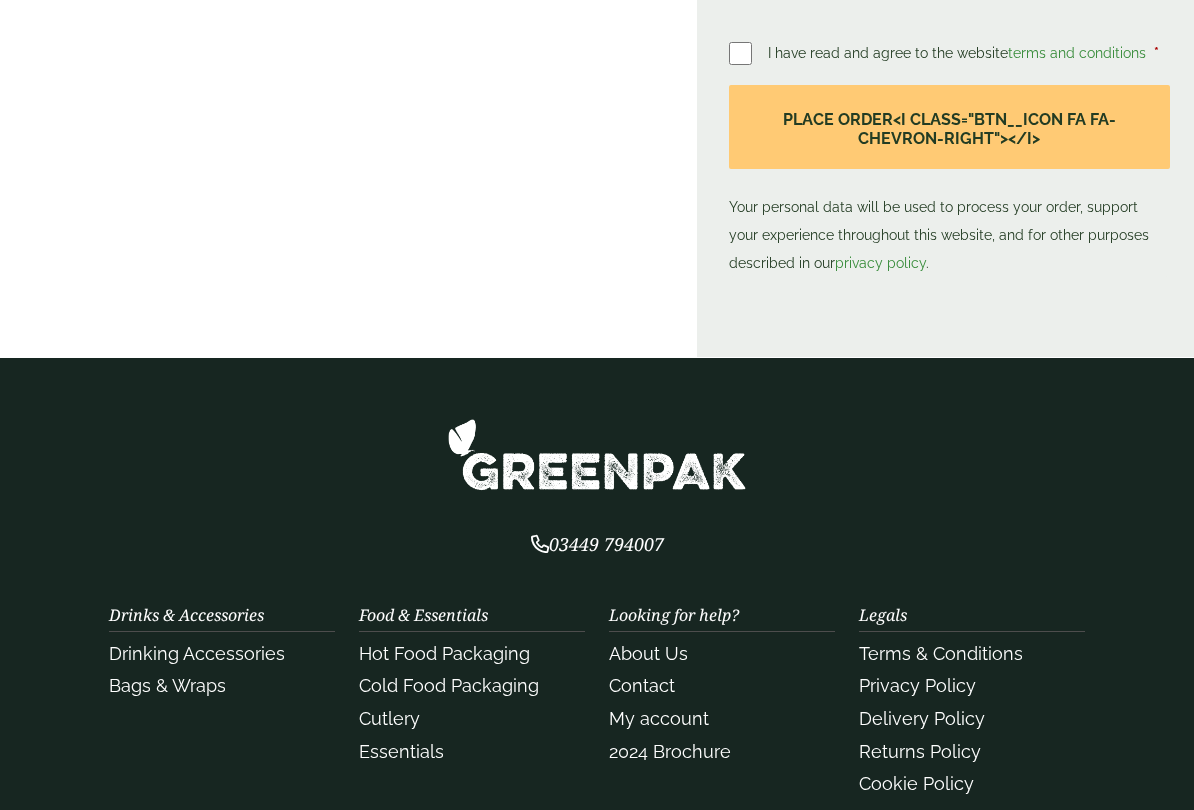 click on "Place order<i class="btn__icon fa fa-chevron-right"></i>" at bounding box center (950, 128) 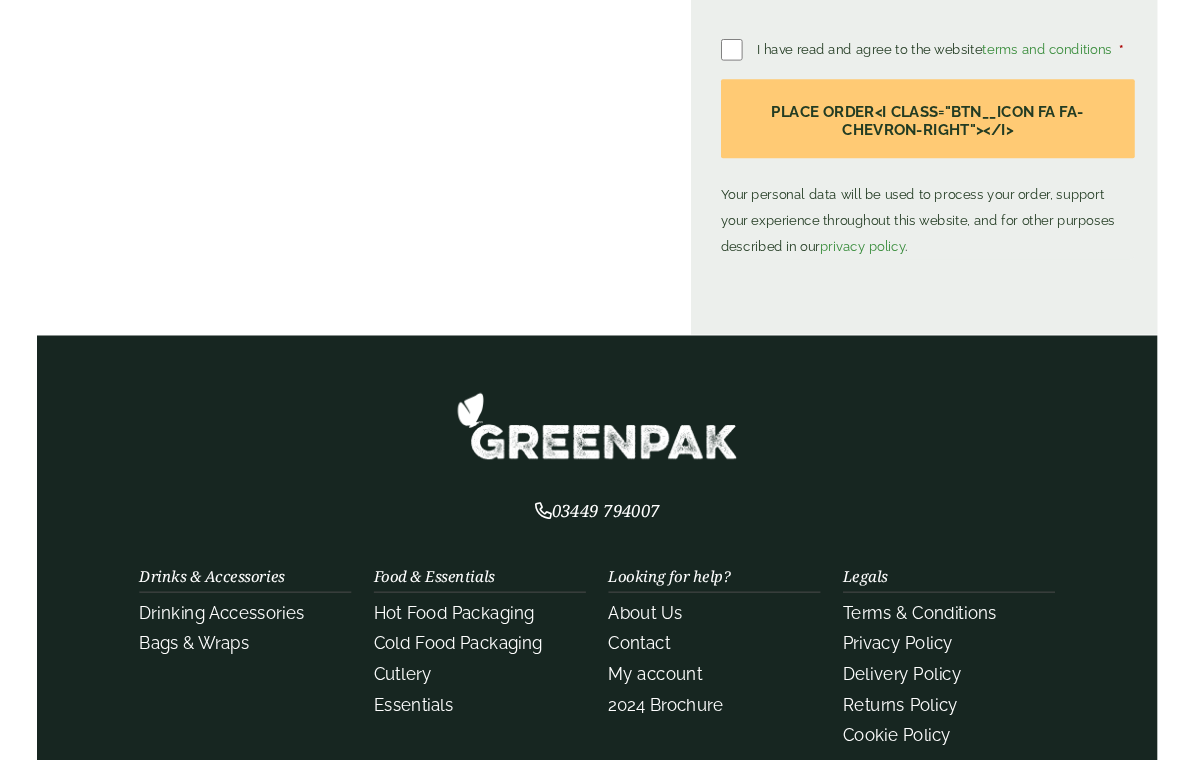 scroll, scrollTop: 0, scrollLeft: 0, axis: both 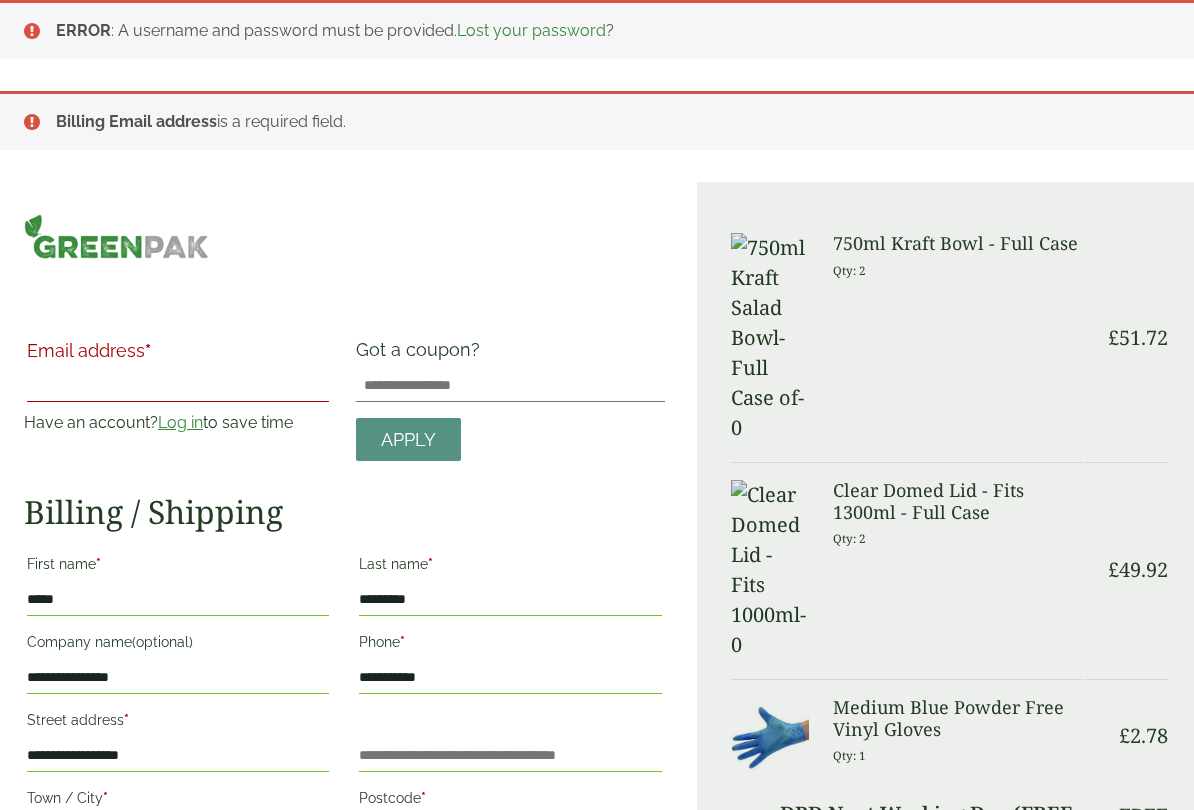click on "Email address  *" at bounding box center [178, 386] 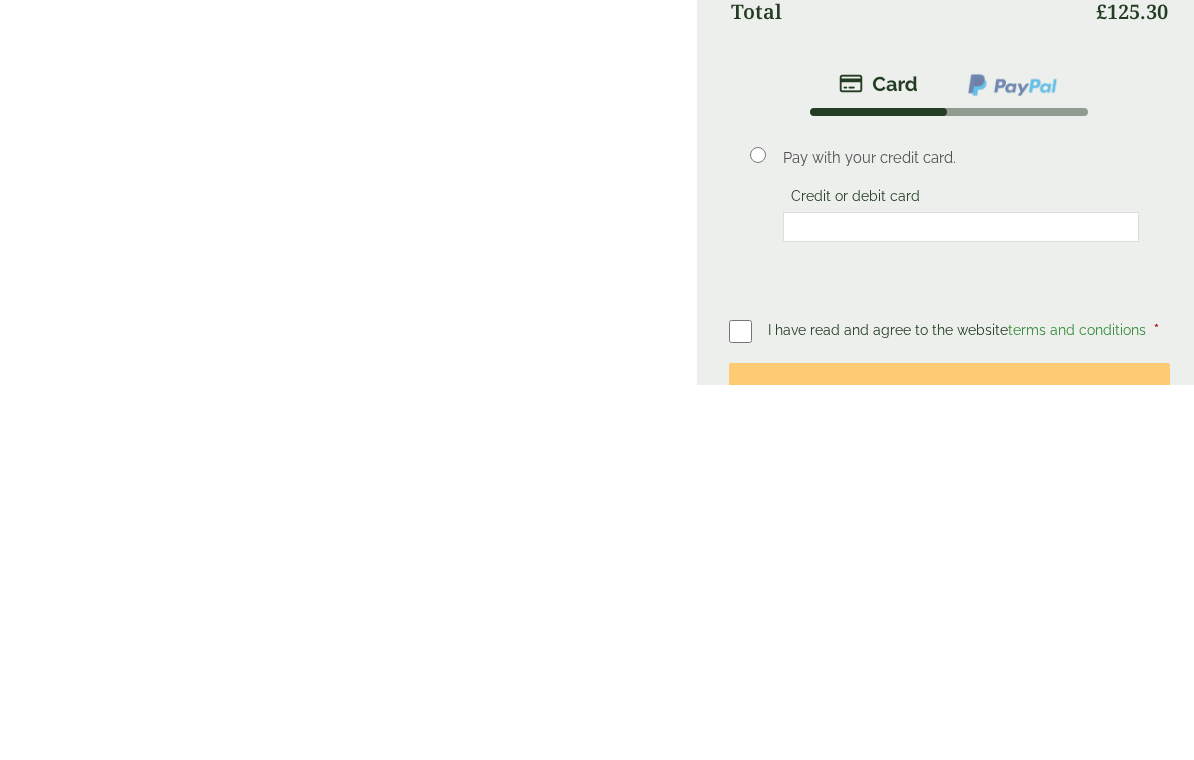 type on "**********" 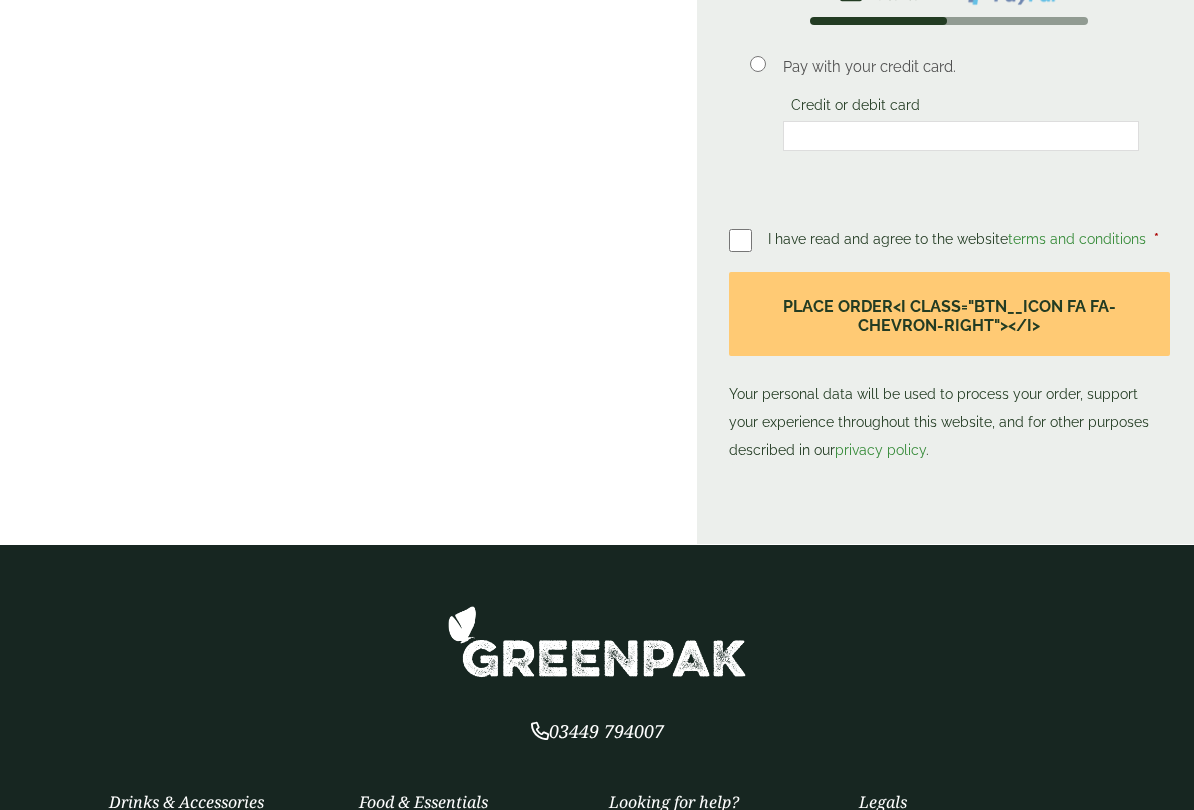 scroll, scrollTop: 0, scrollLeft: 0, axis: both 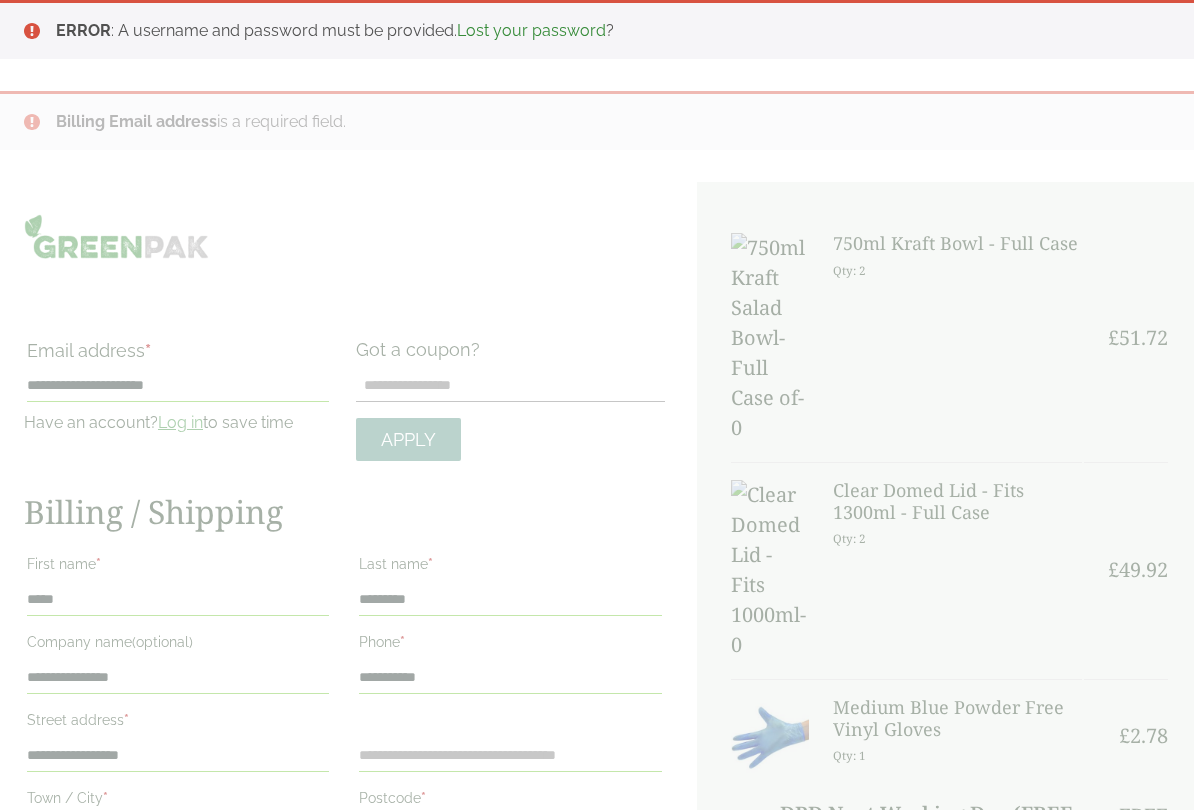 click at bounding box center (597, 944) 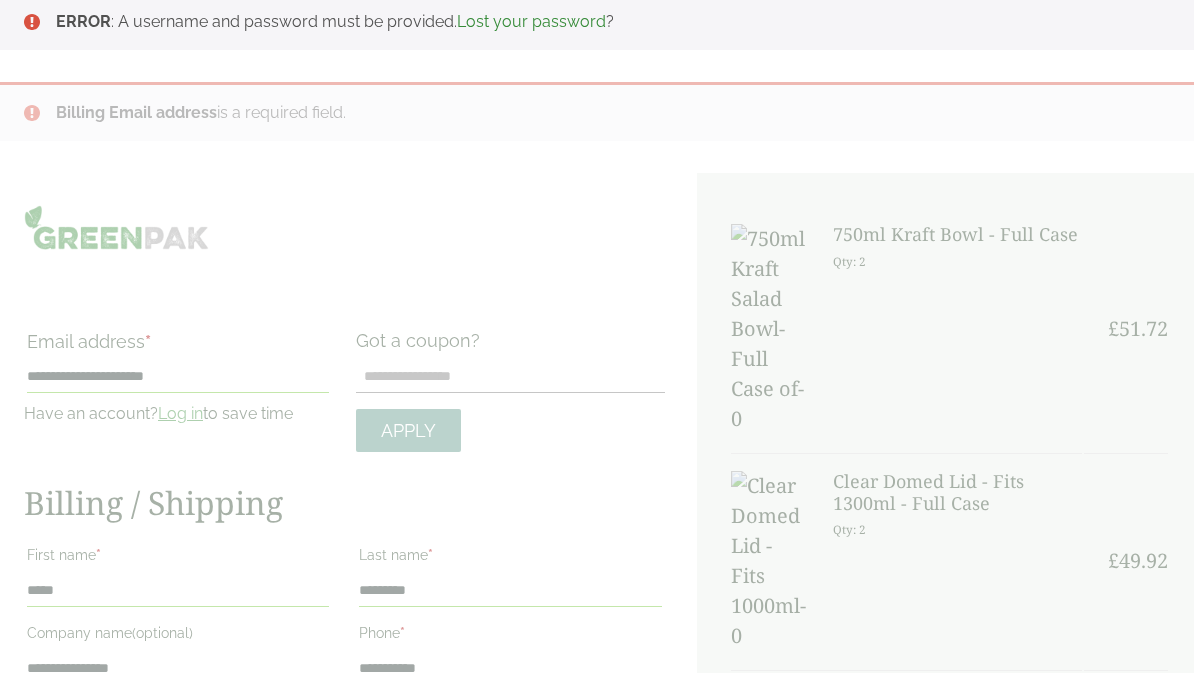 scroll, scrollTop: 0, scrollLeft: 0, axis: both 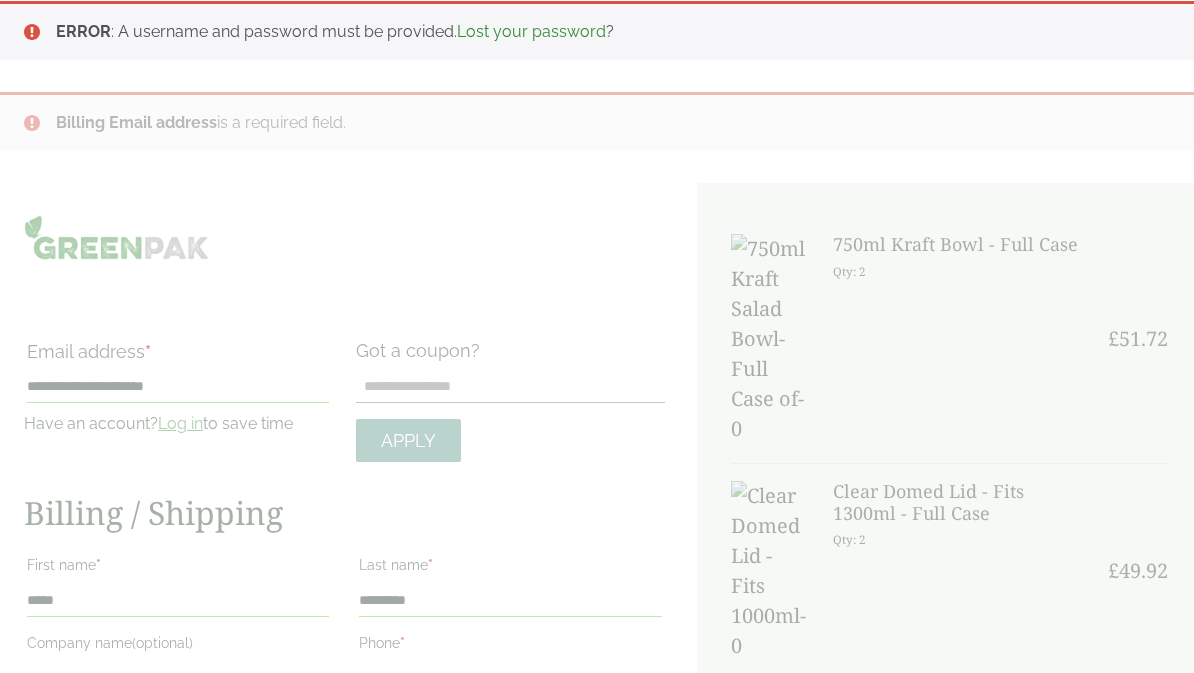 click on "**********" at bounding box center [597, 898] 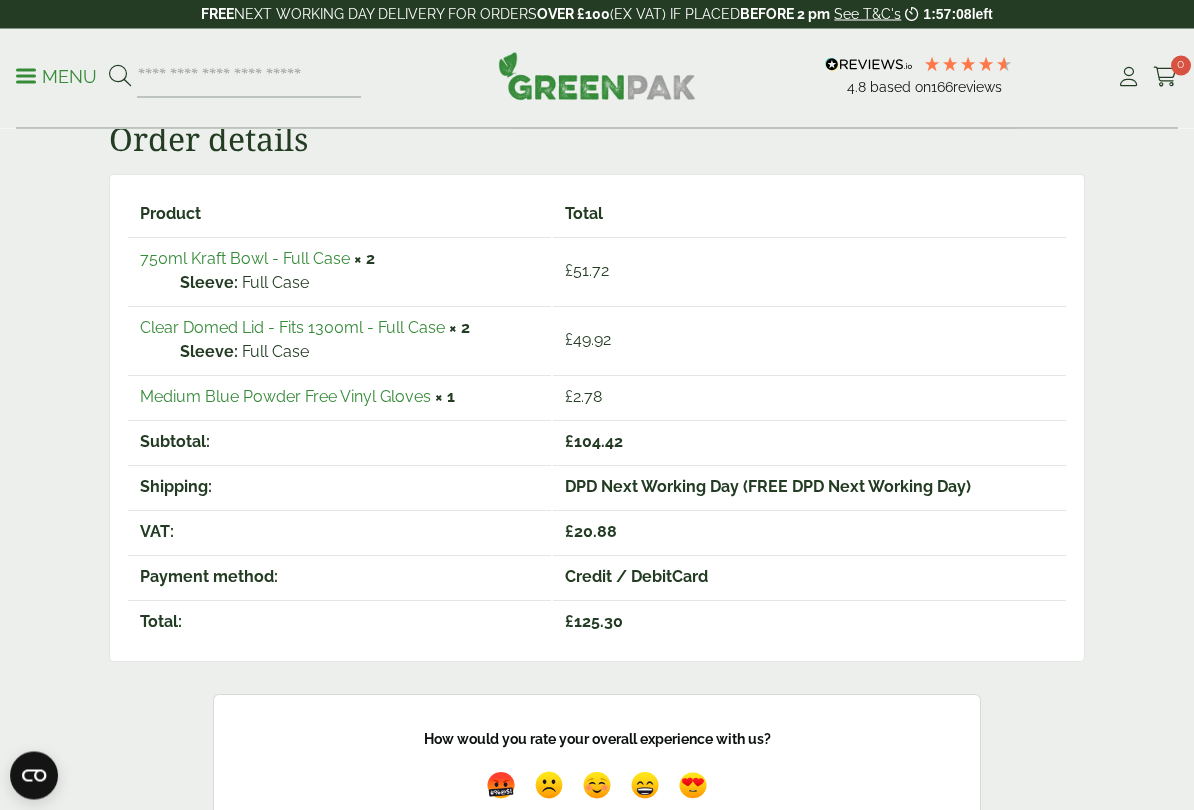 scroll, scrollTop: 311, scrollLeft: 0, axis: vertical 